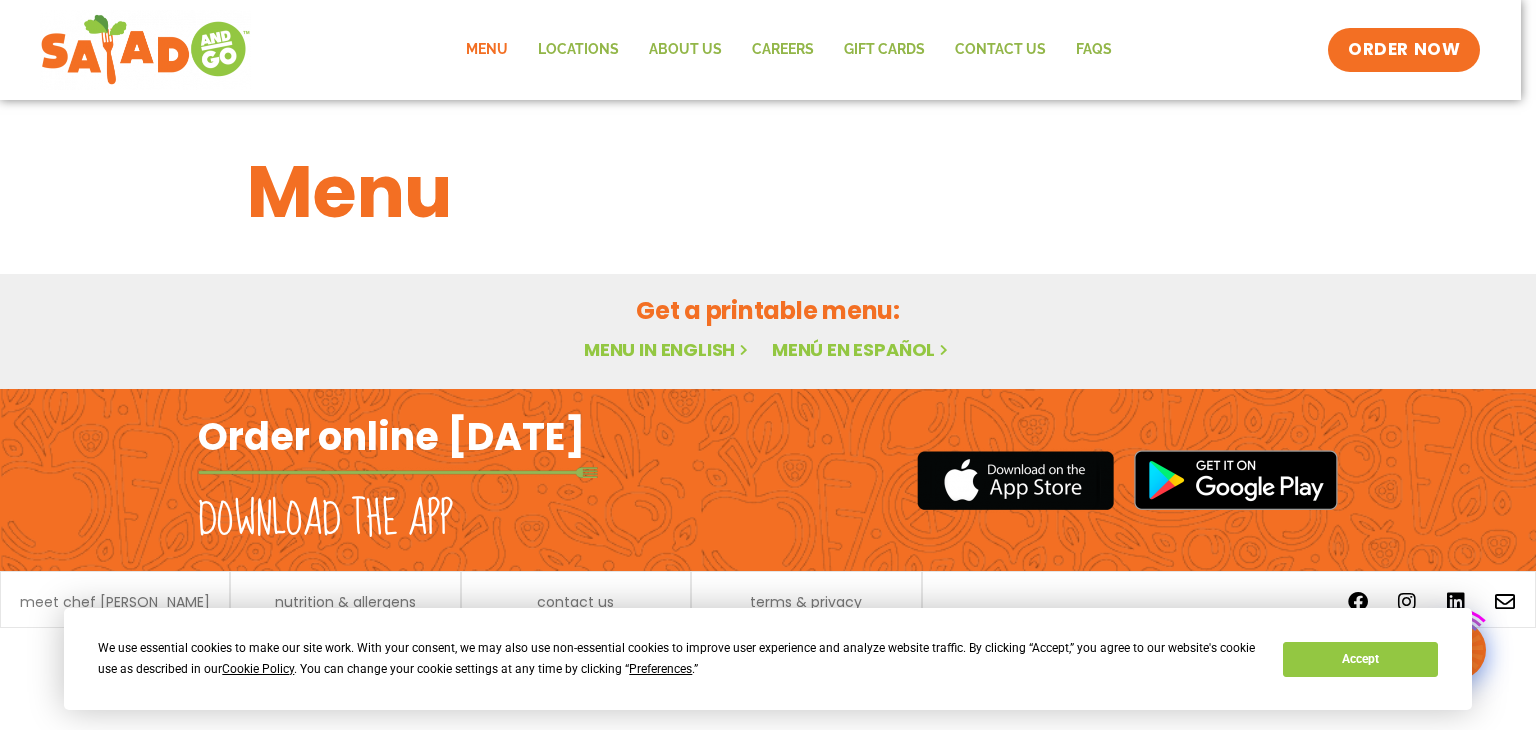 scroll, scrollTop: 0, scrollLeft: 0, axis: both 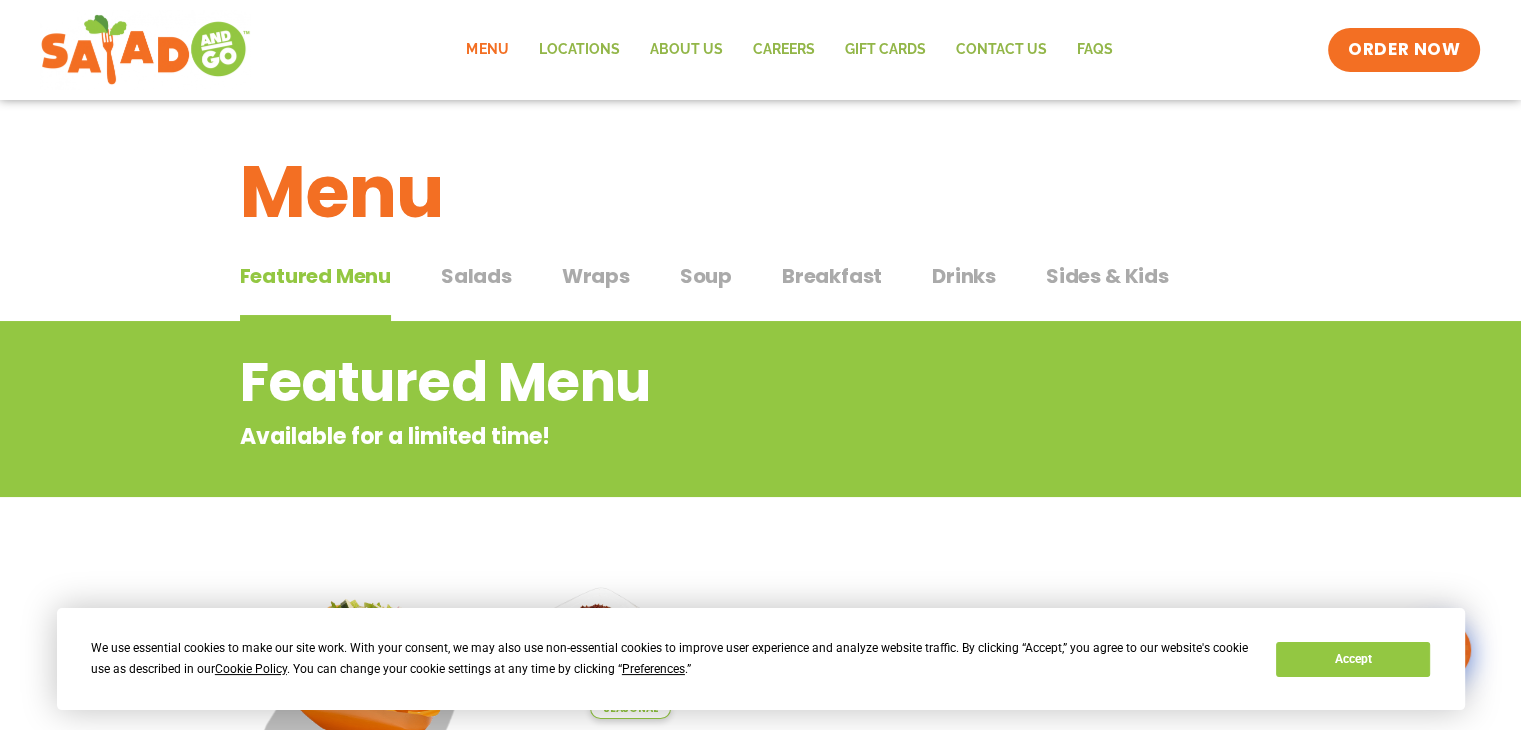 click on "Salads" at bounding box center (476, 276) 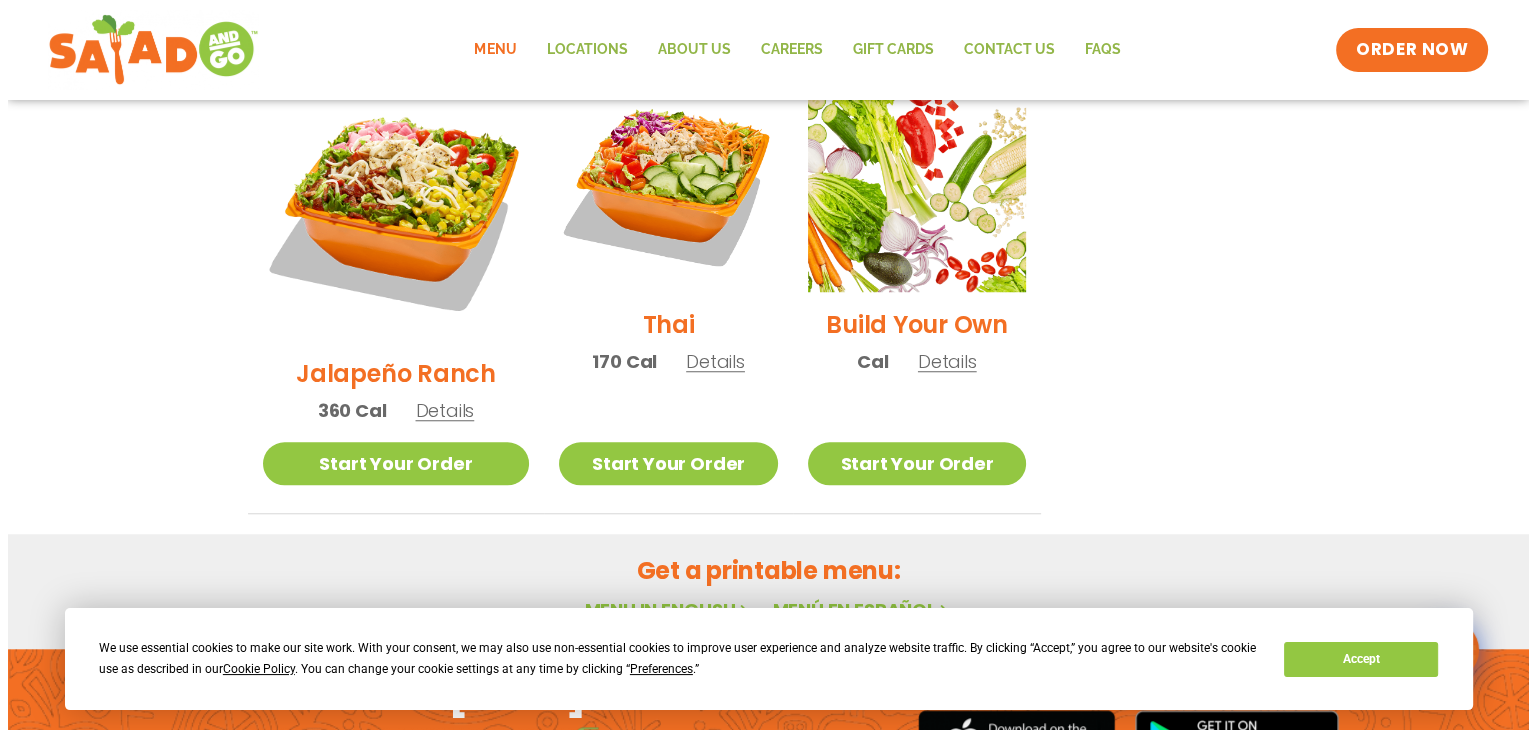 scroll, scrollTop: 1600, scrollLeft: 0, axis: vertical 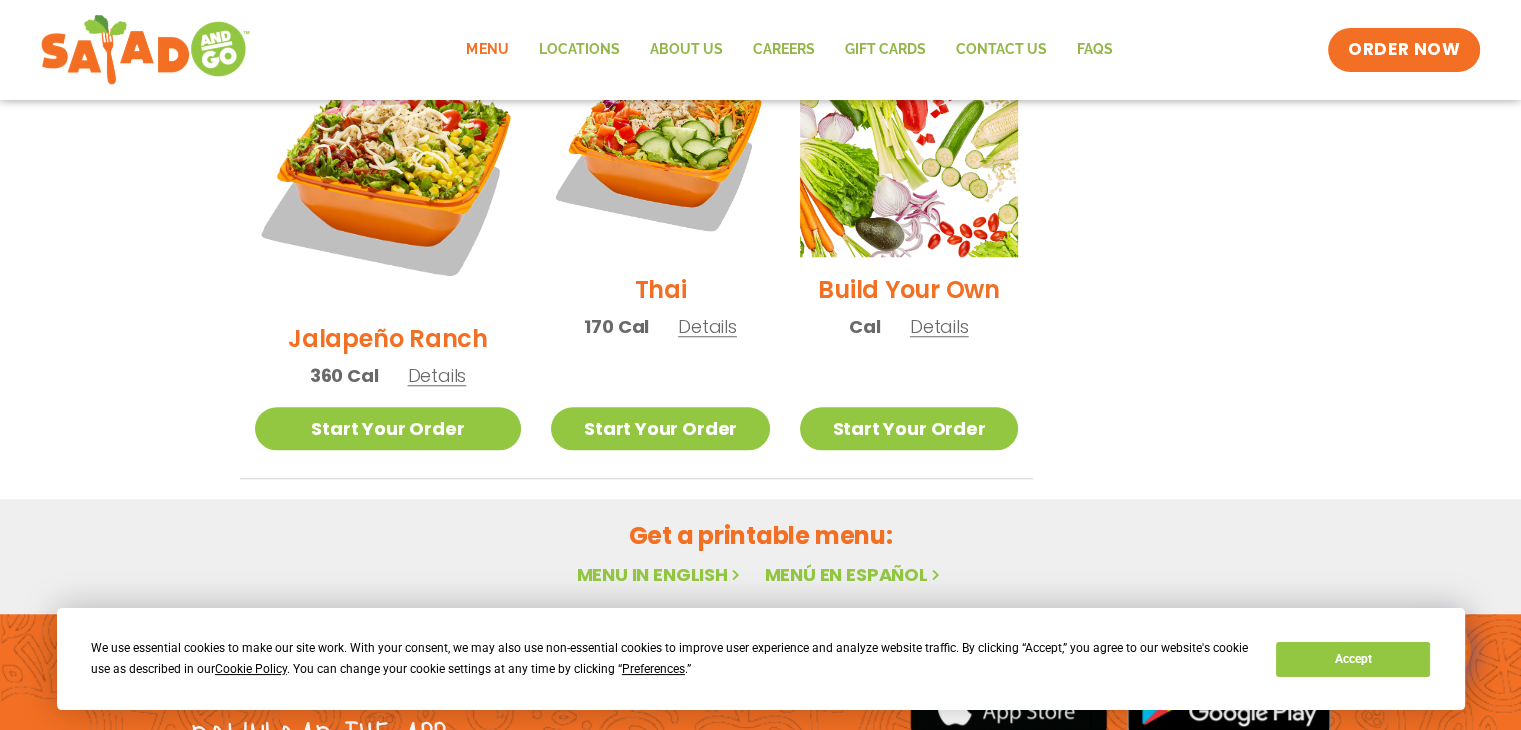click on "Preferences" at bounding box center (653, 669) 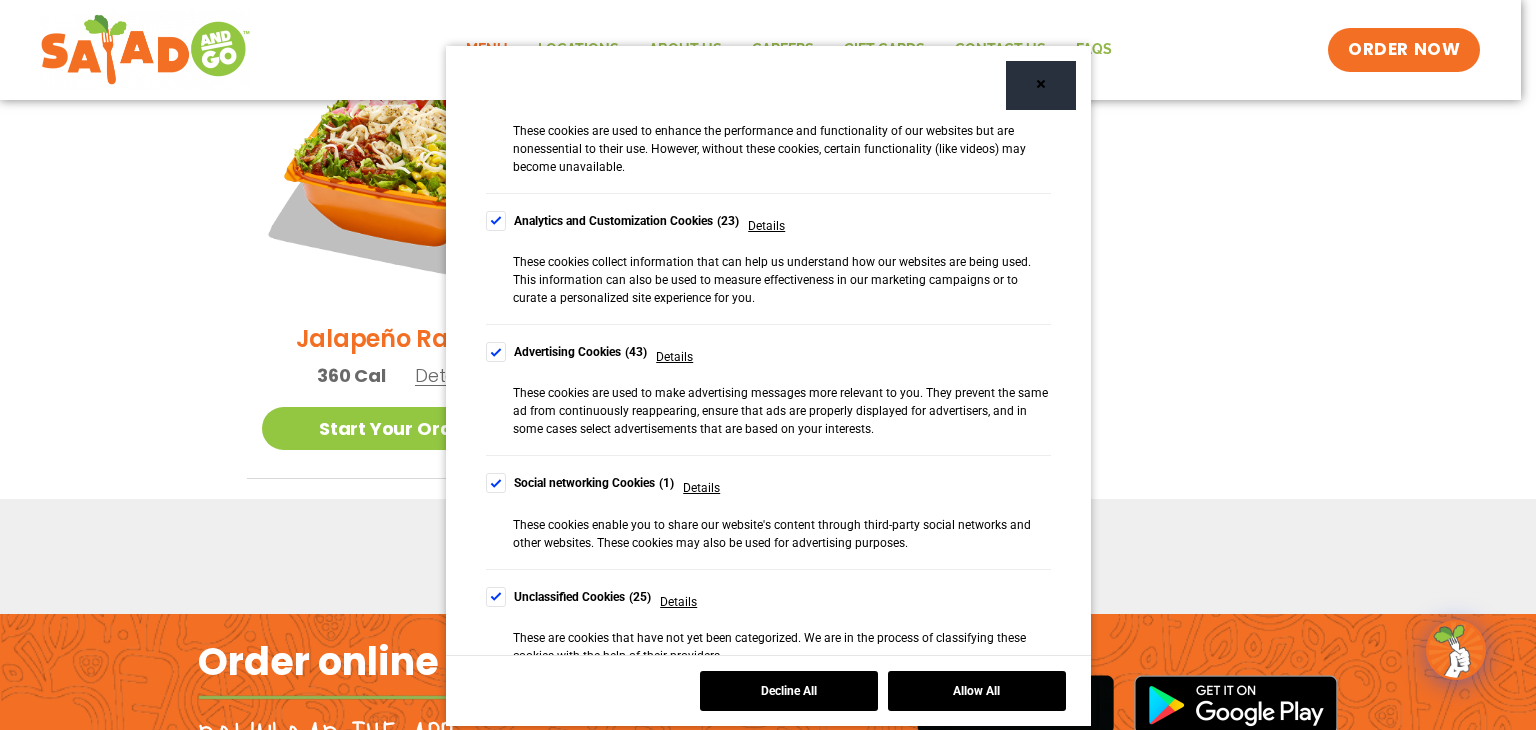 scroll, scrollTop: 386, scrollLeft: 0, axis: vertical 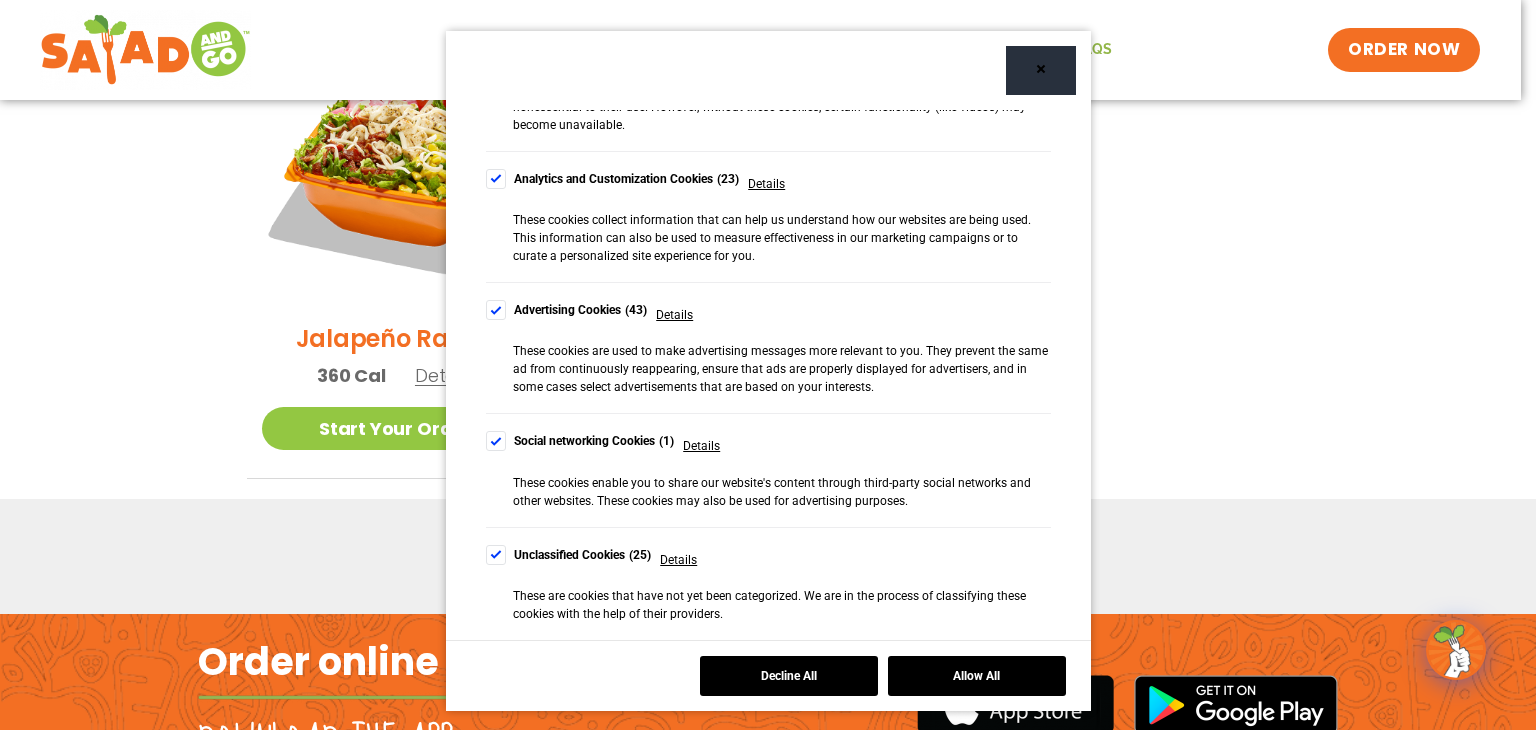click at bounding box center [496, 555] 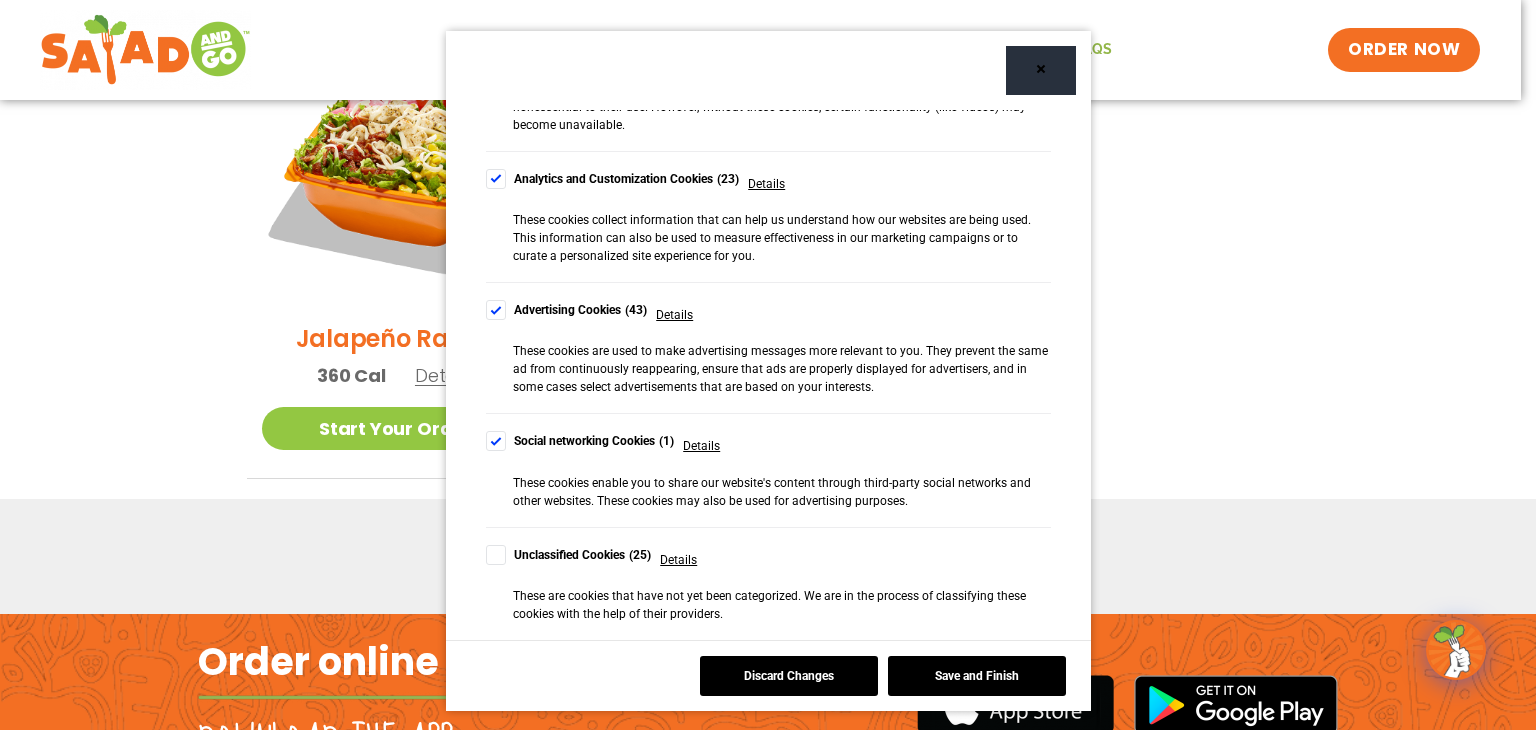 click at bounding box center (496, 441) 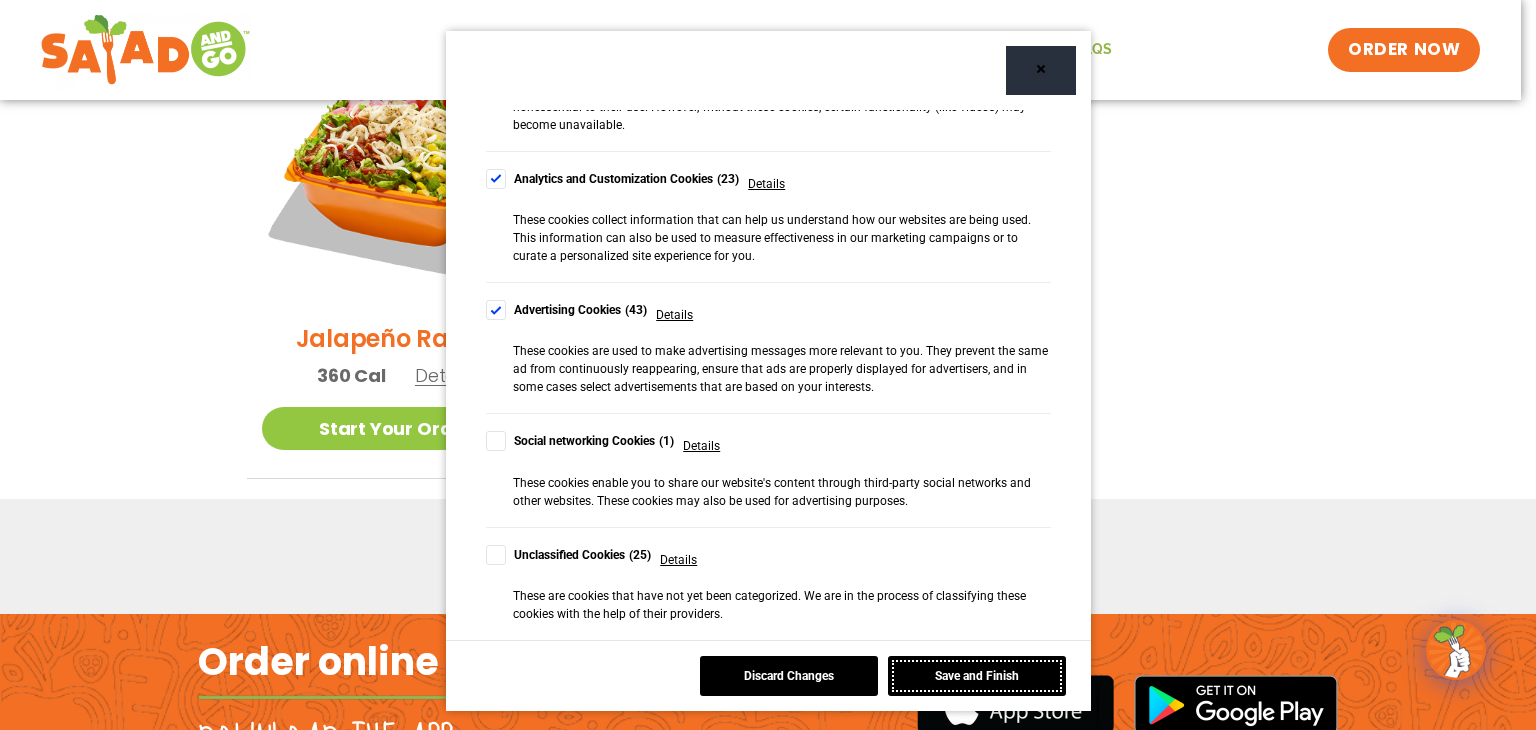 click on "Save and Finish" at bounding box center [977, 676] 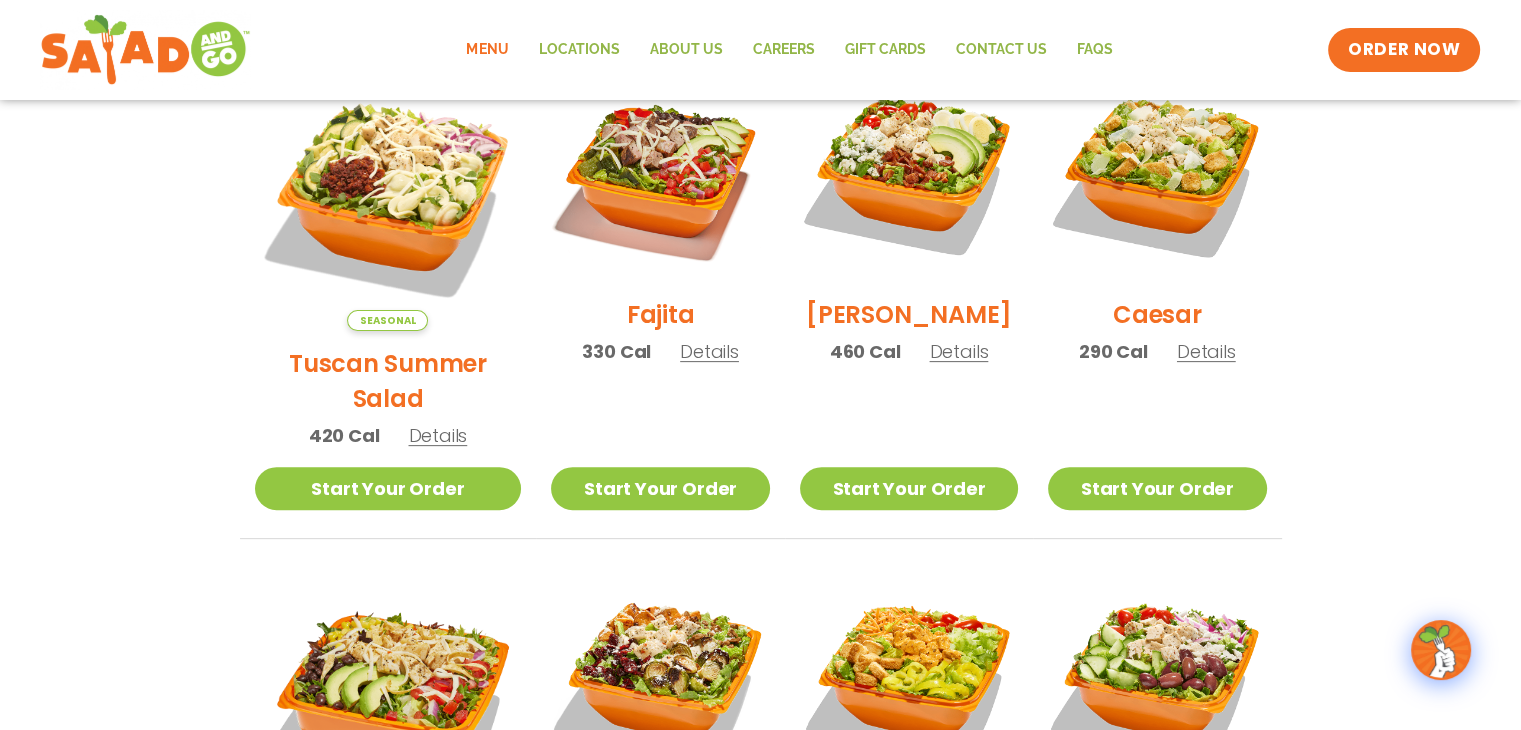 scroll, scrollTop: 500, scrollLeft: 0, axis: vertical 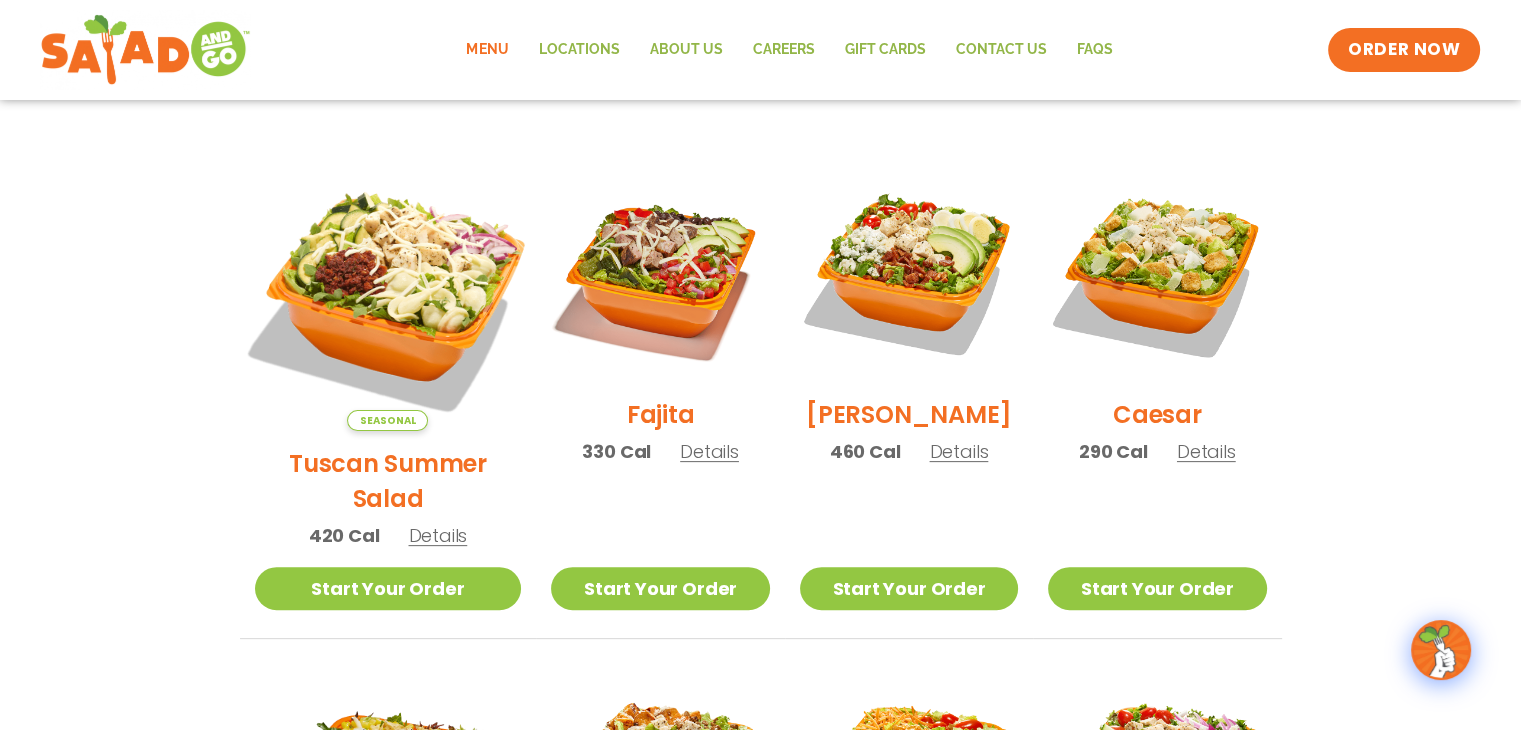 click at bounding box center [387, 297] 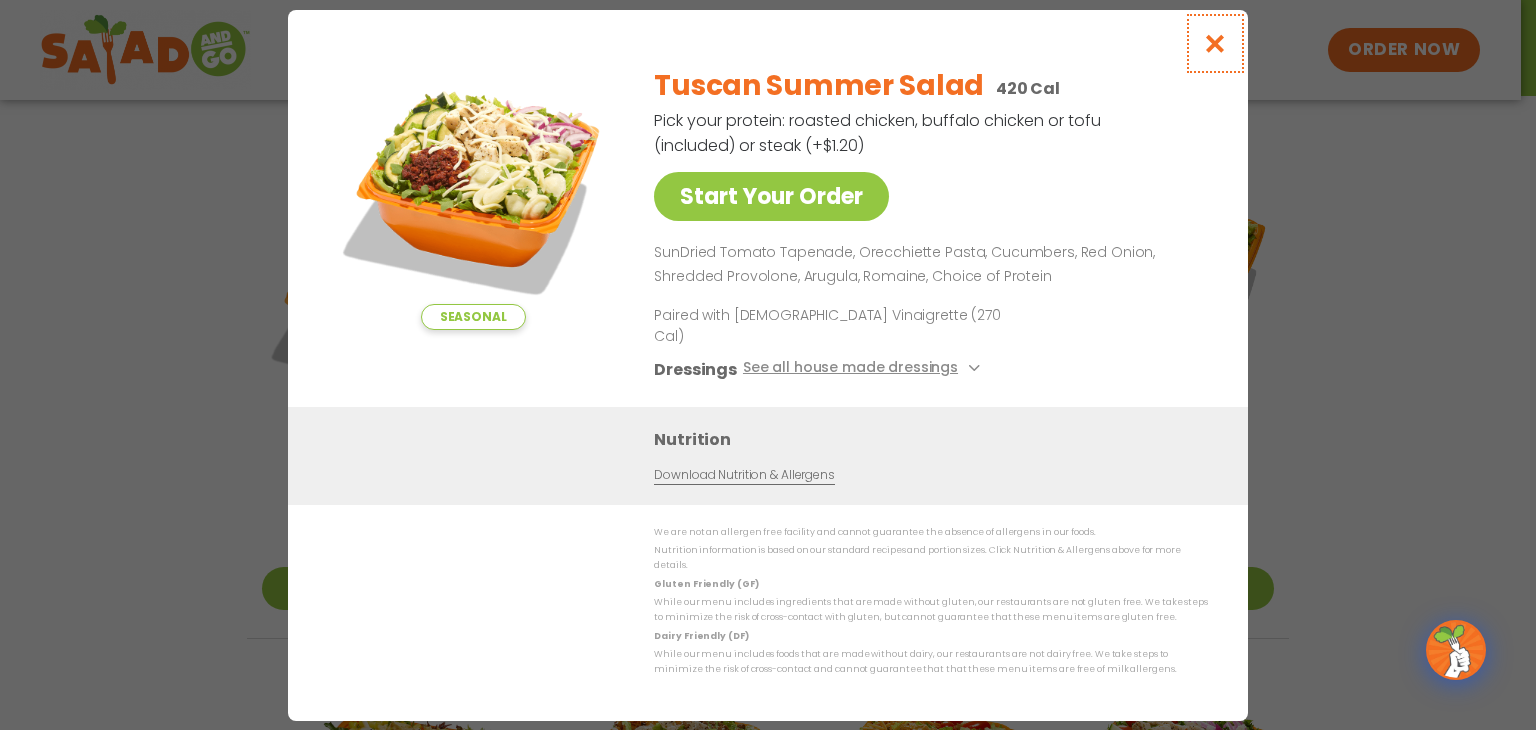click at bounding box center [1215, 43] 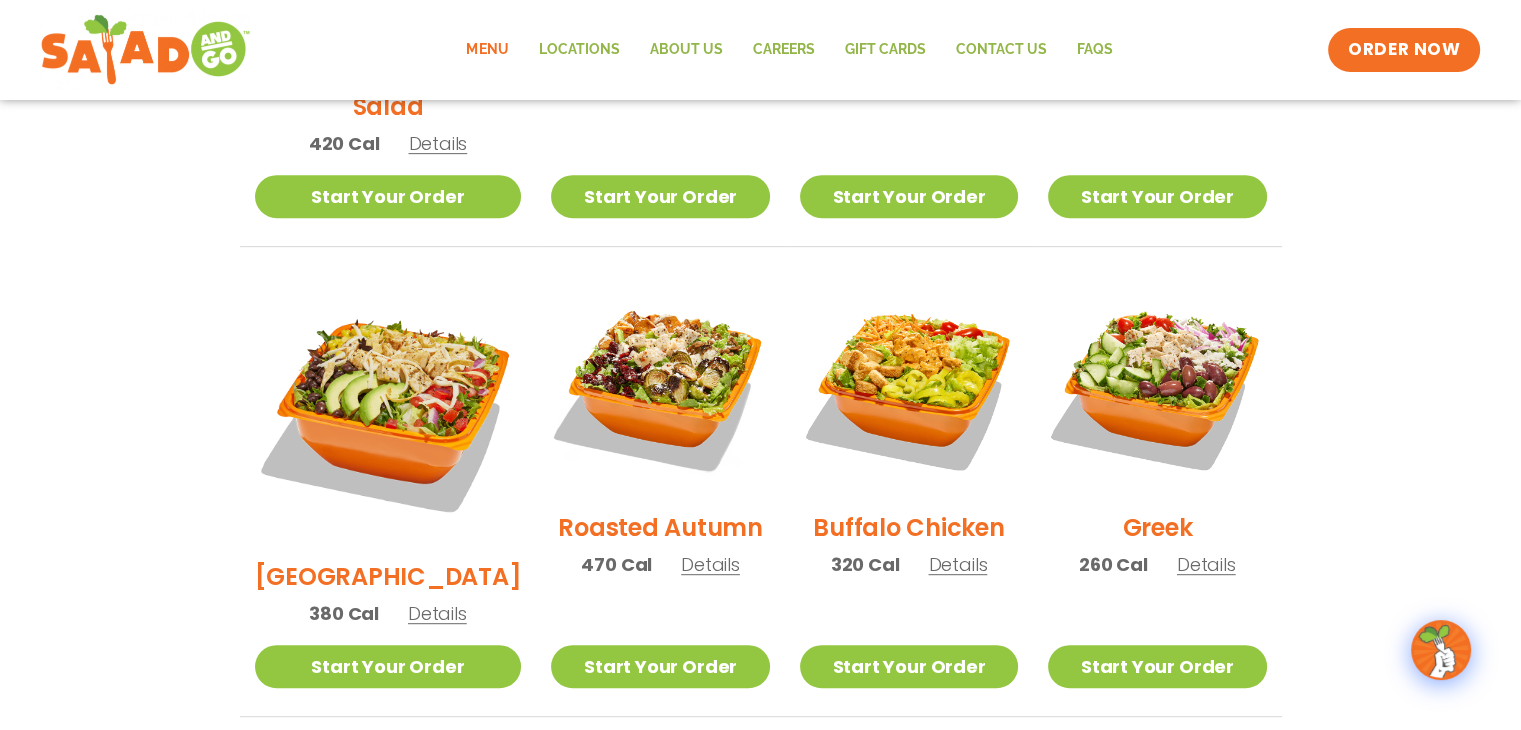 scroll, scrollTop: 900, scrollLeft: 0, axis: vertical 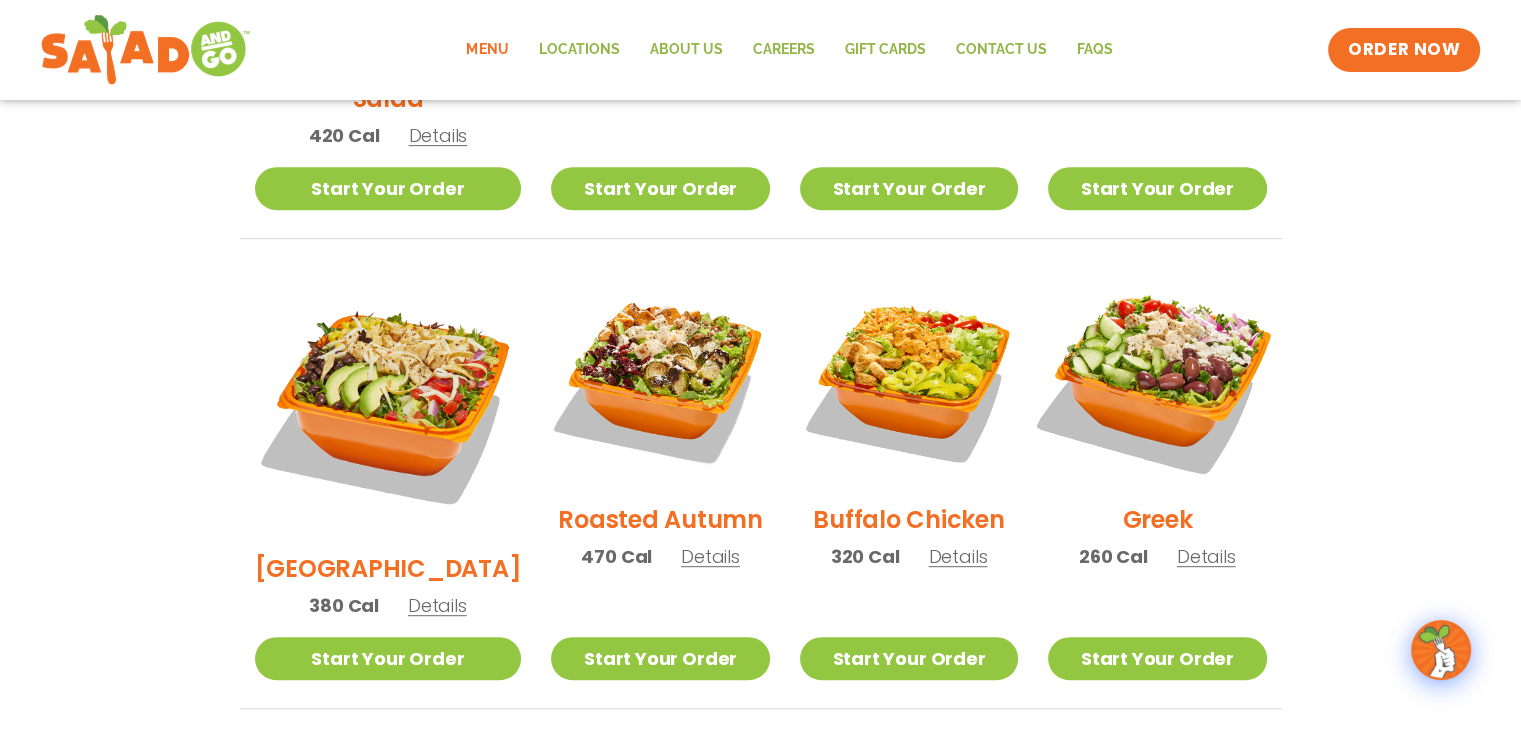 click at bounding box center [1157, 378] 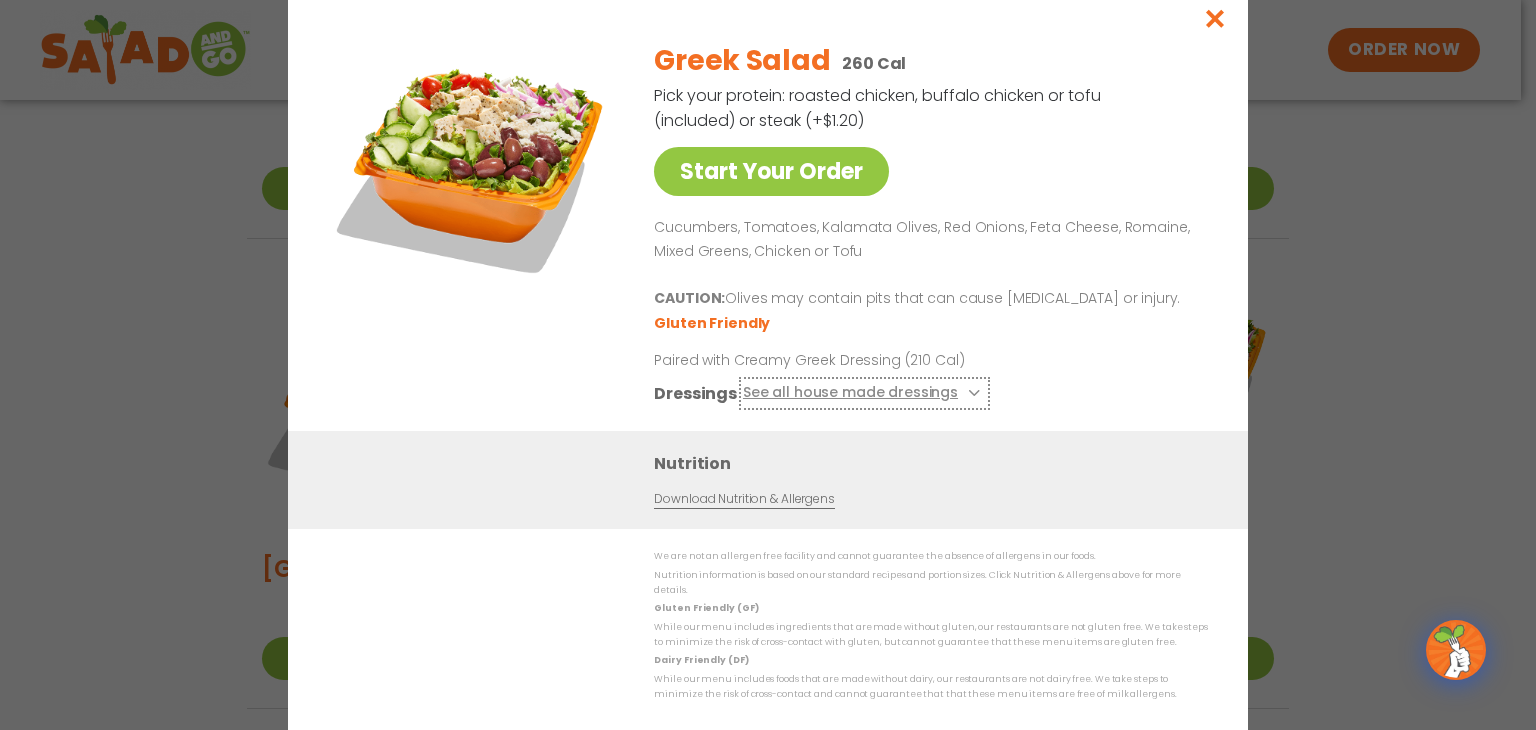 click on "See all house made dressings" at bounding box center [864, 393] 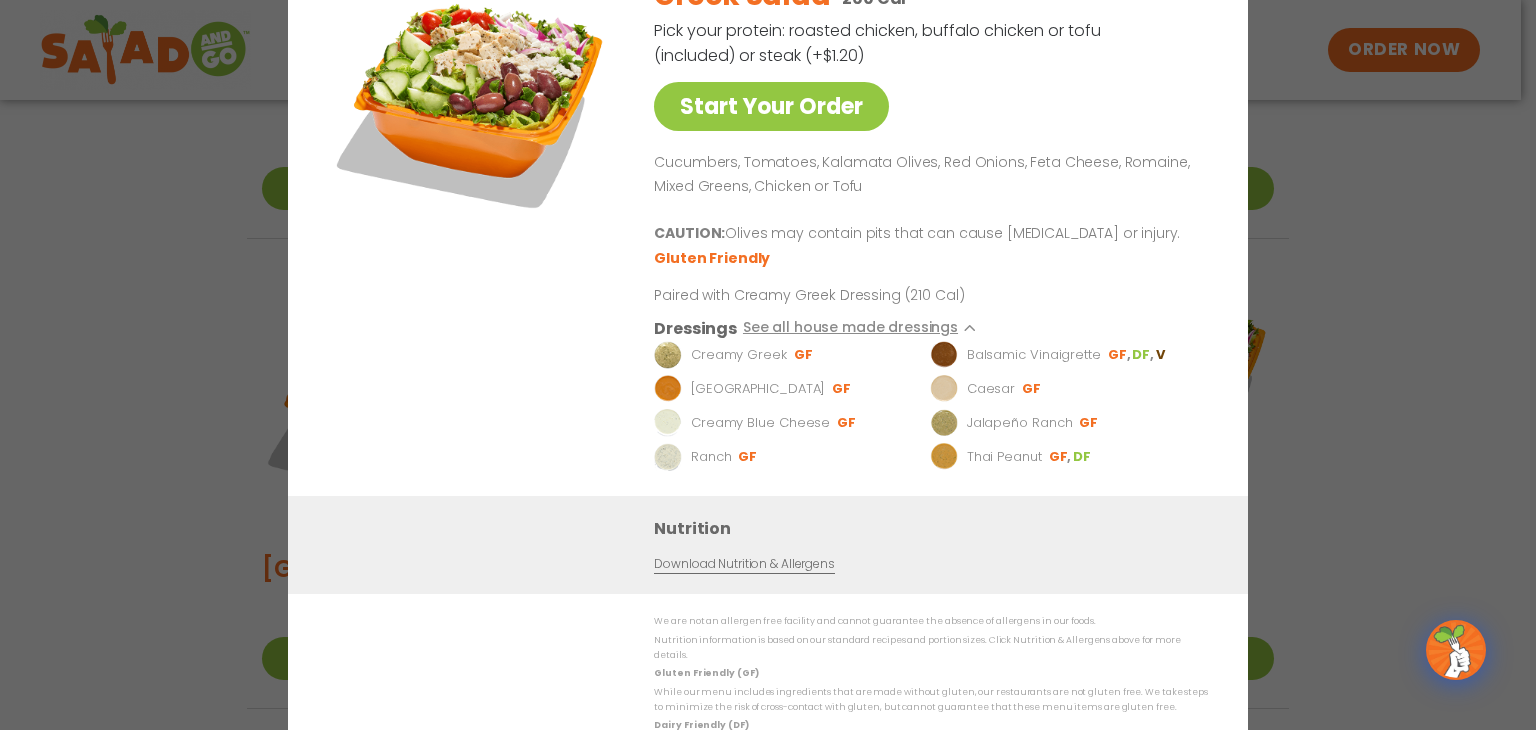 drag, startPoint x: 1400, startPoint y: 265, endPoint x: 1406, endPoint y: 253, distance: 13.416408 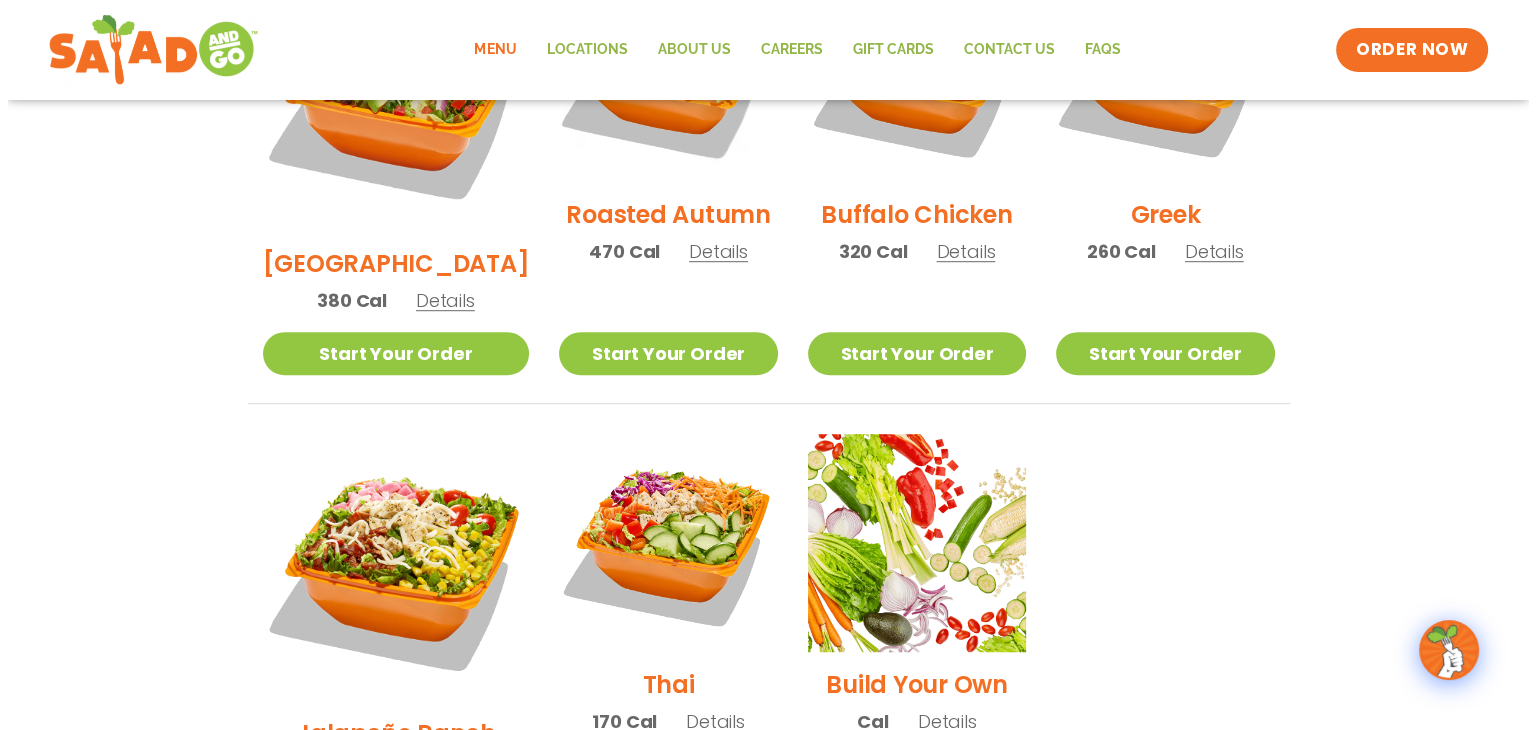scroll, scrollTop: 1300, scrollLeft: 0, axis: vertical 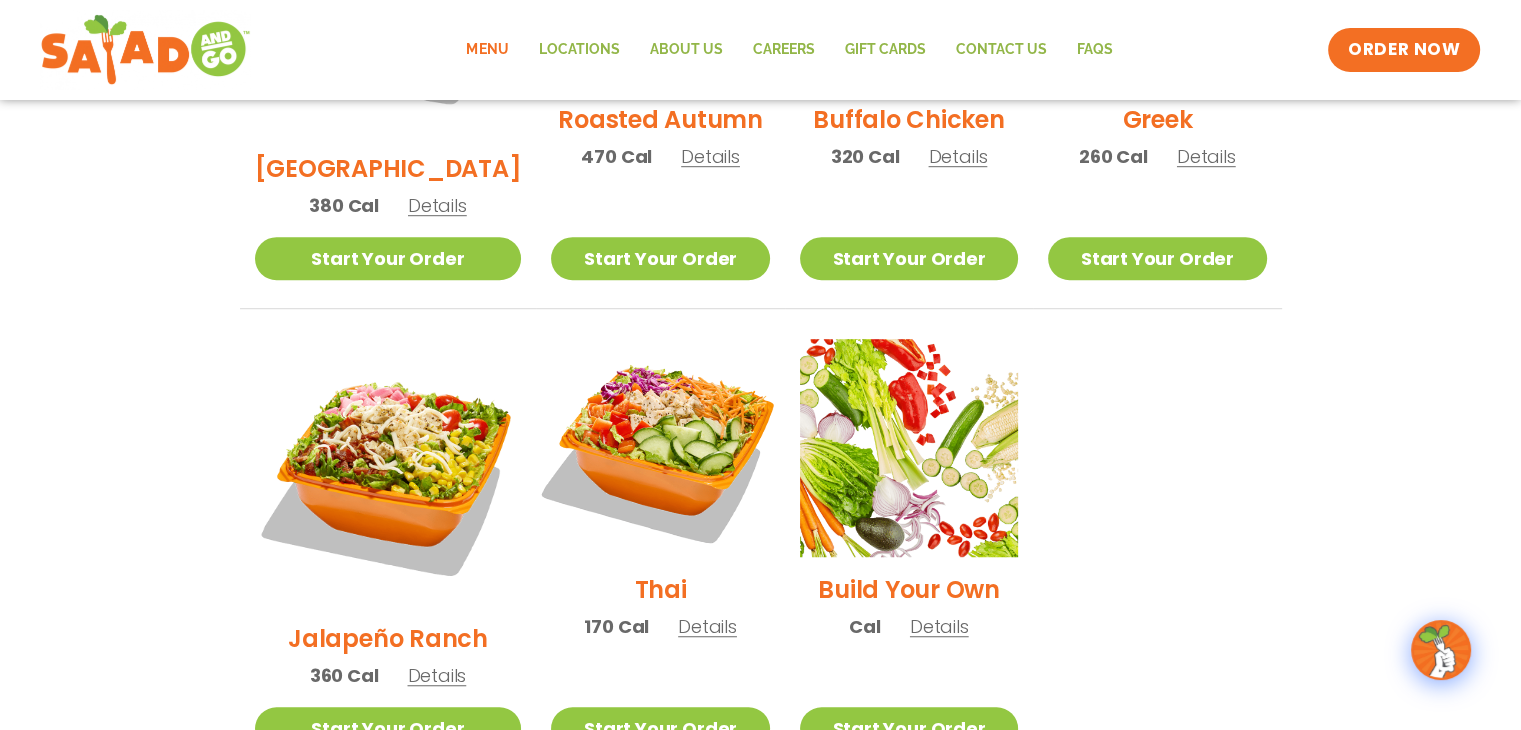 click at bounding box center [660, 448] 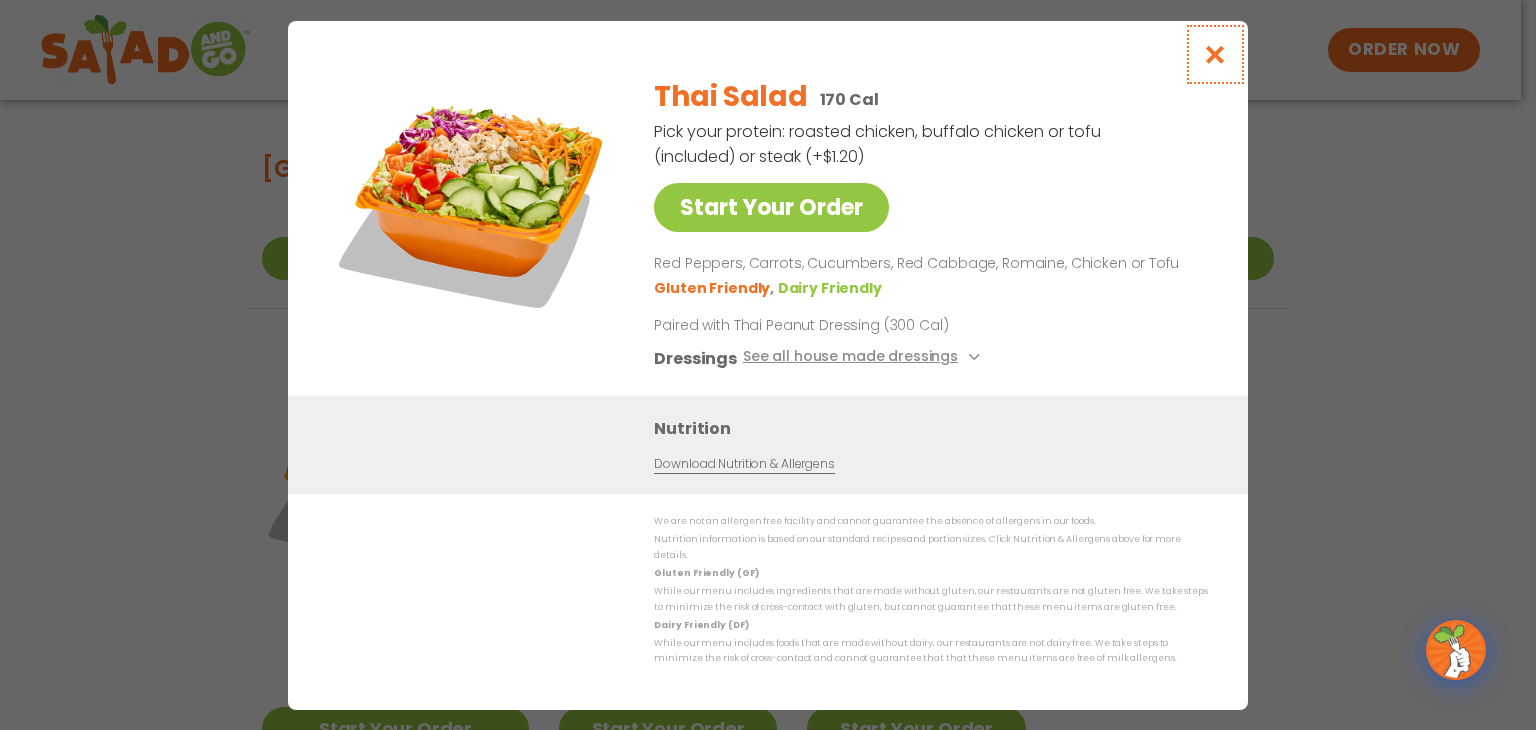 click at bounding box center (1215, 54) 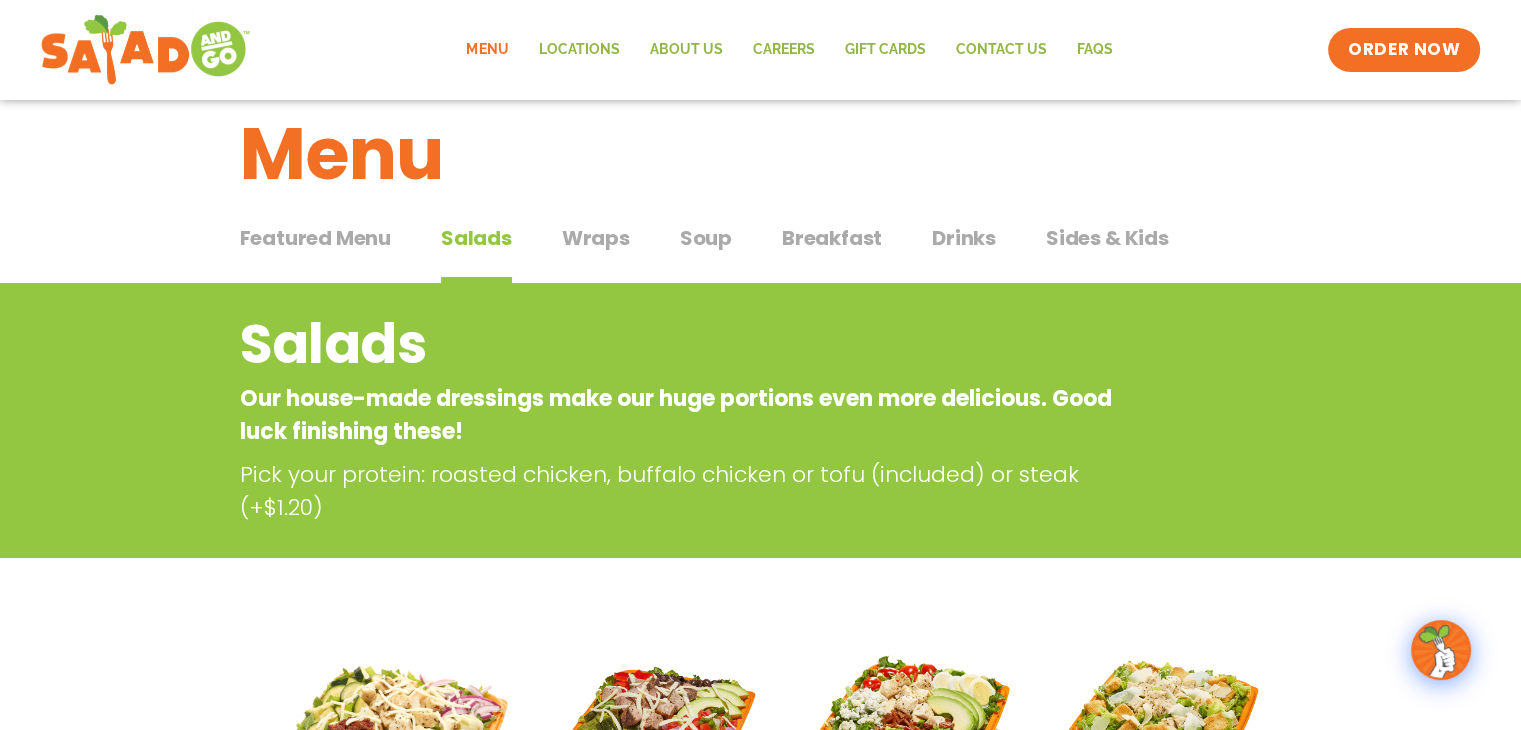 scroll, scrollTop: 0, scrollLeft: 0, axis: both 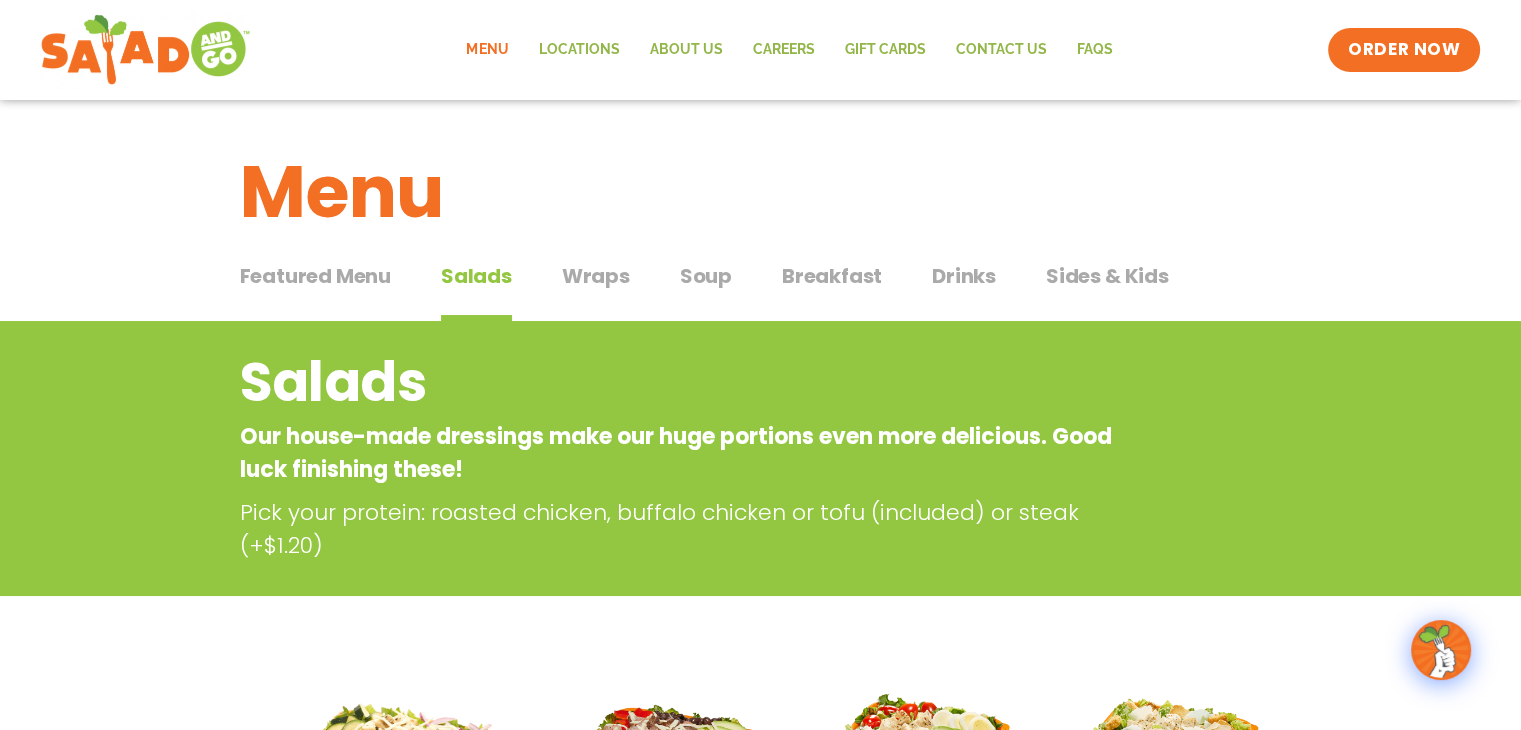 click on "Wraps" at bounding box center [596, 276] 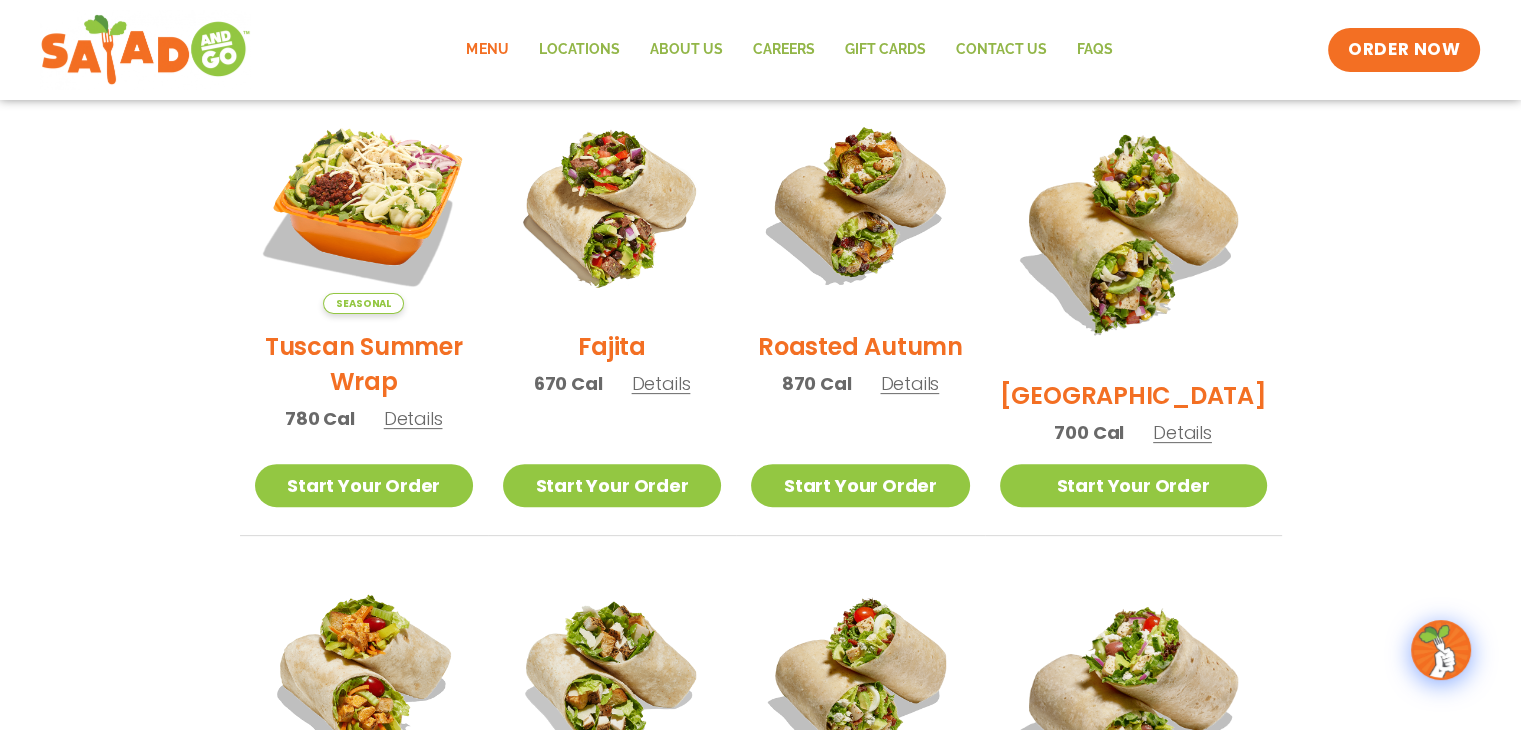 scroll, scrollTop: 500, scrollLeft: 0, axis: vertical 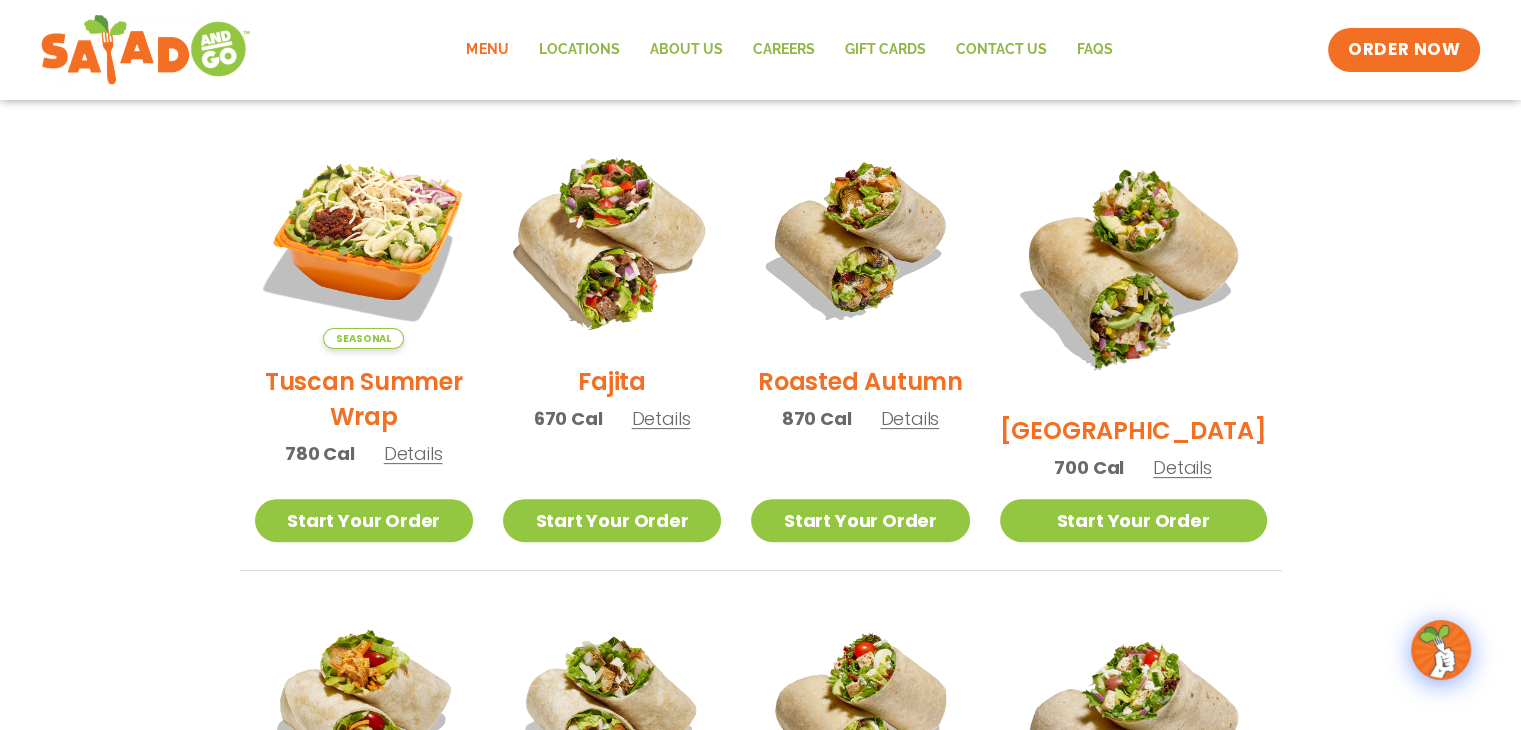 click at bounding box center (612, 240) 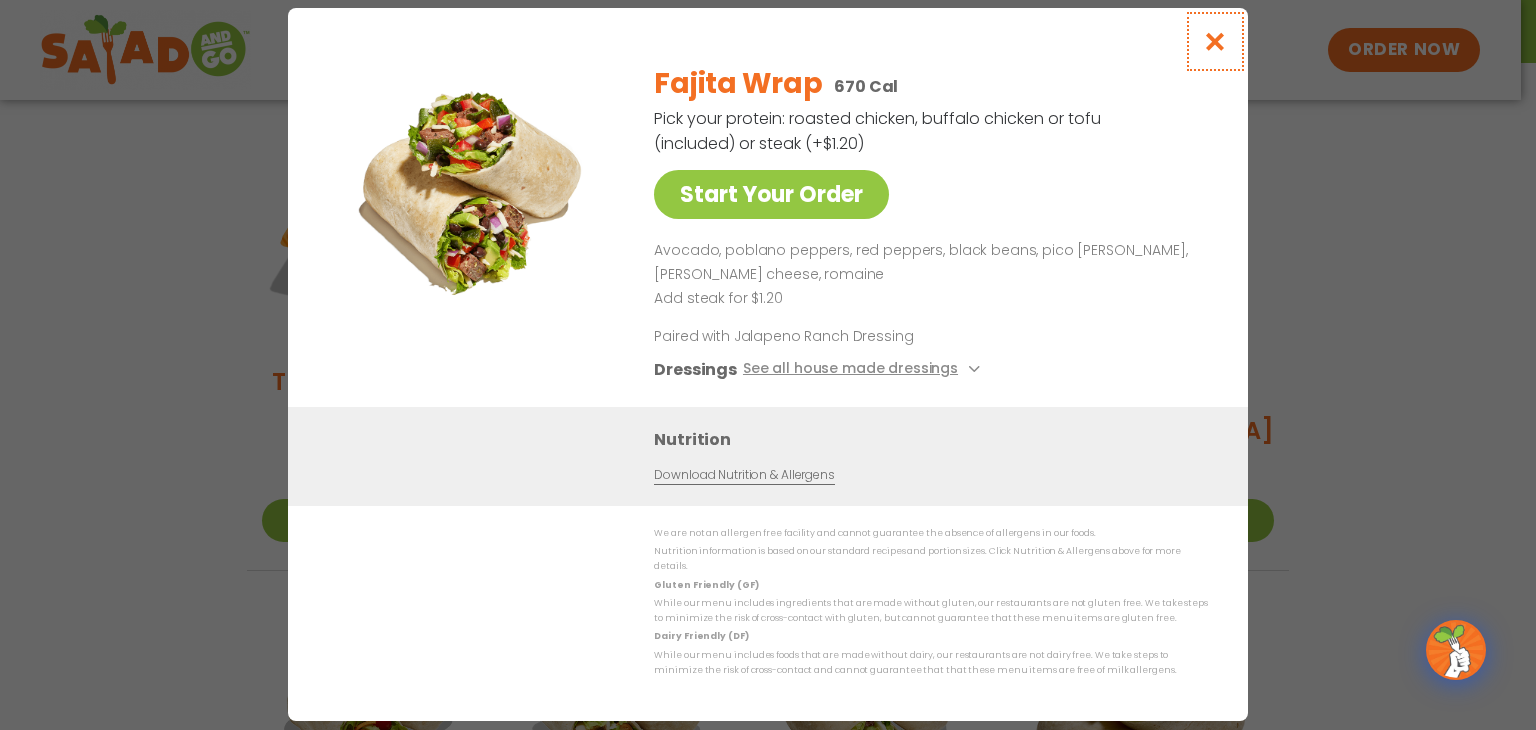 click at bounding box center (1215, 41) 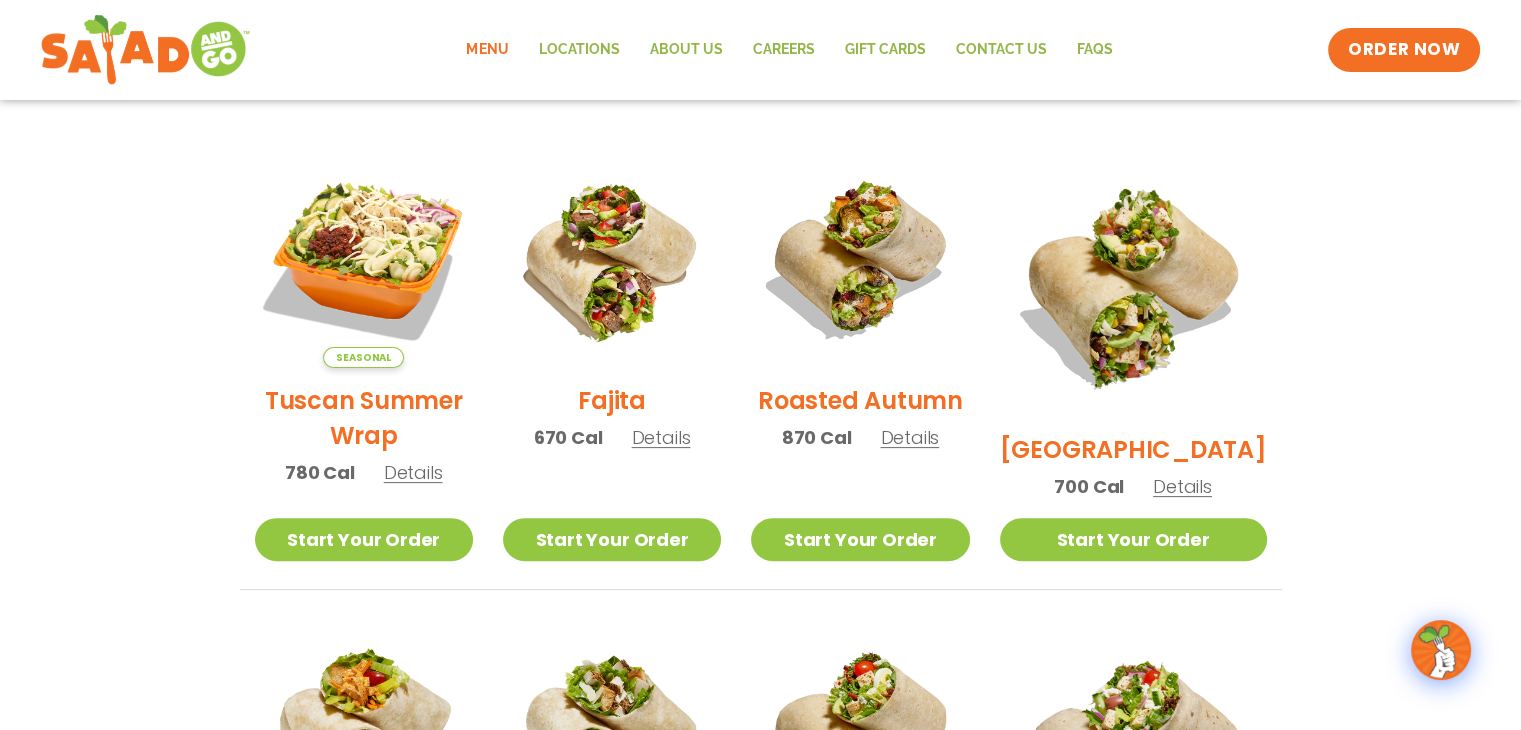 scroll, scrollTop: 300, scrollLeft: 0, axis: vertical 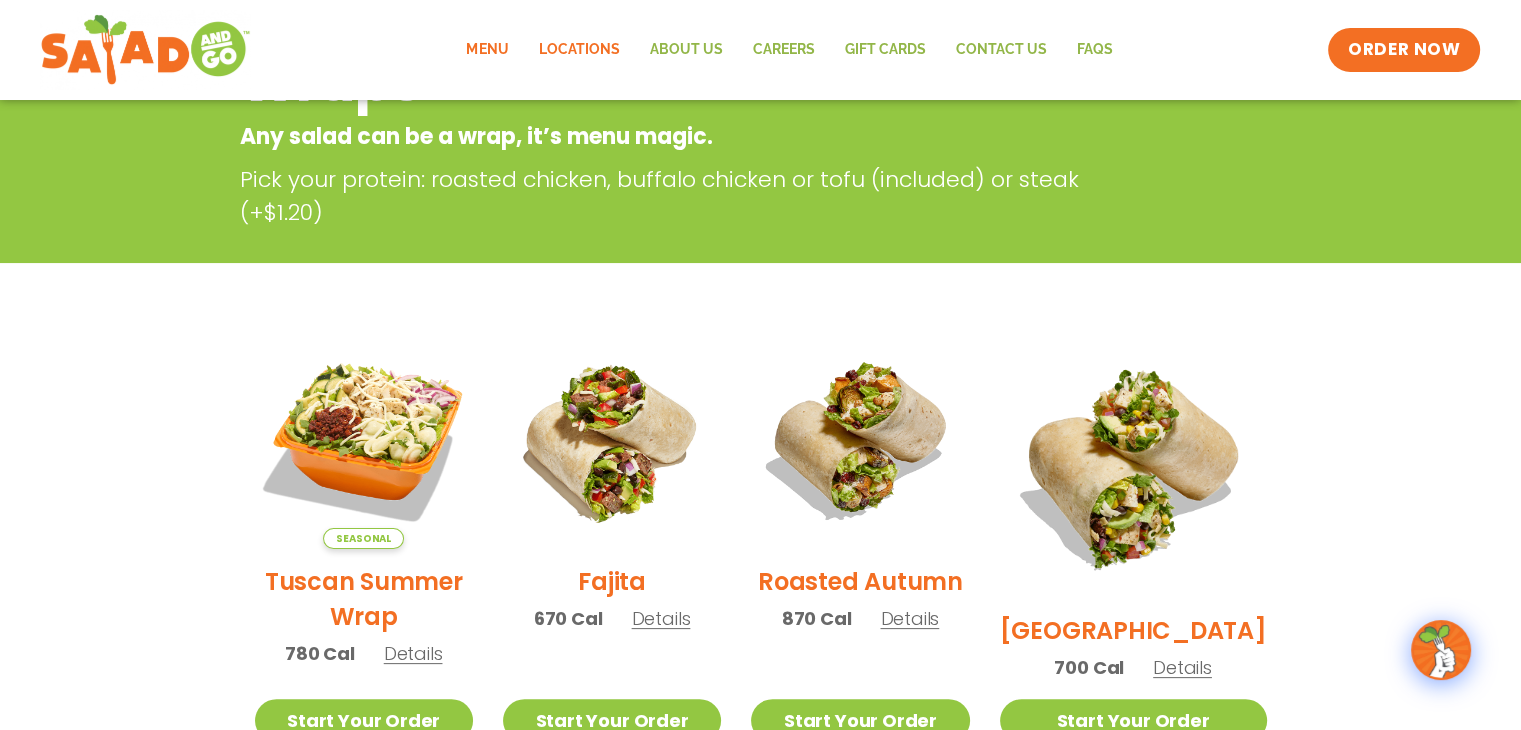 click on "Locations" 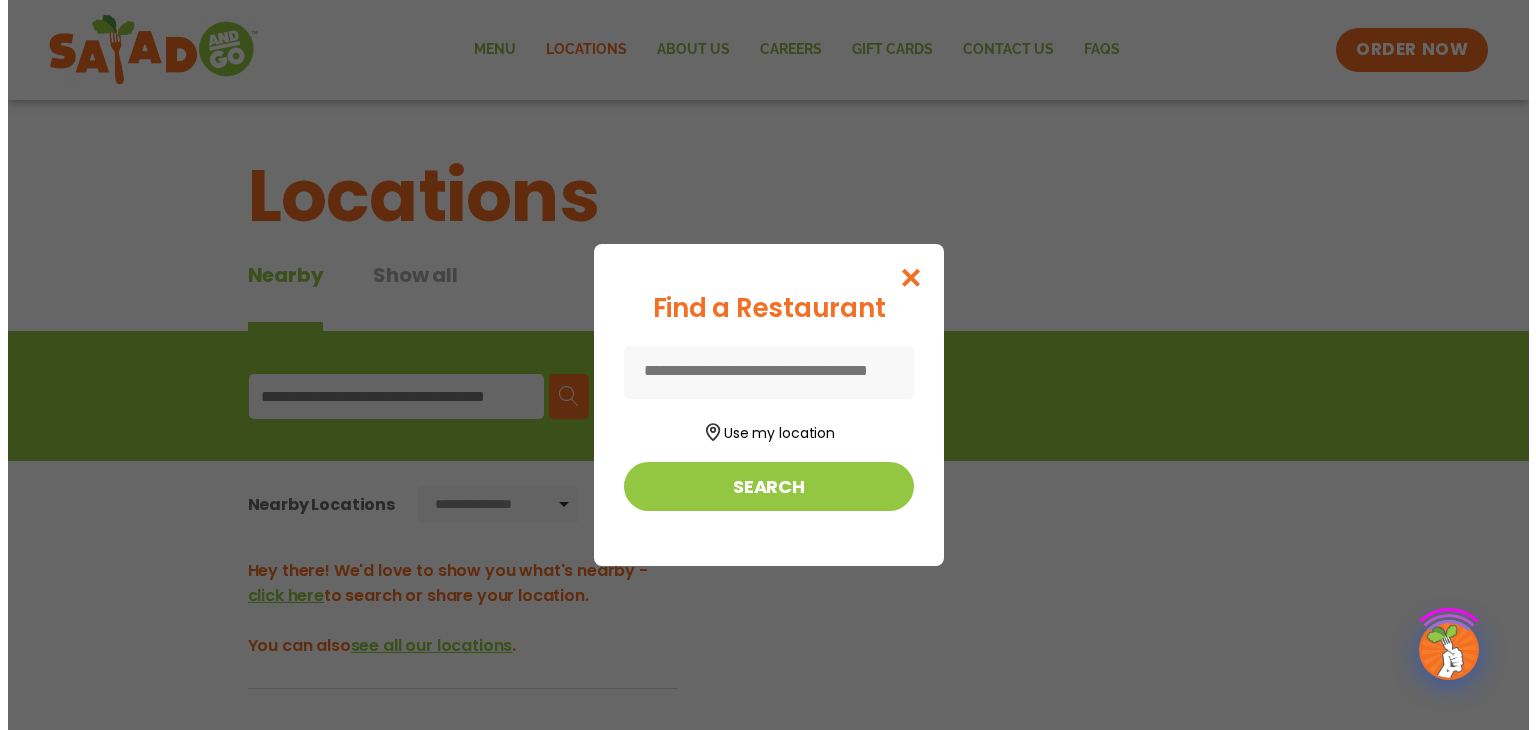 scroll, scrollTop: 0, scrollLeft: 0, axis: both 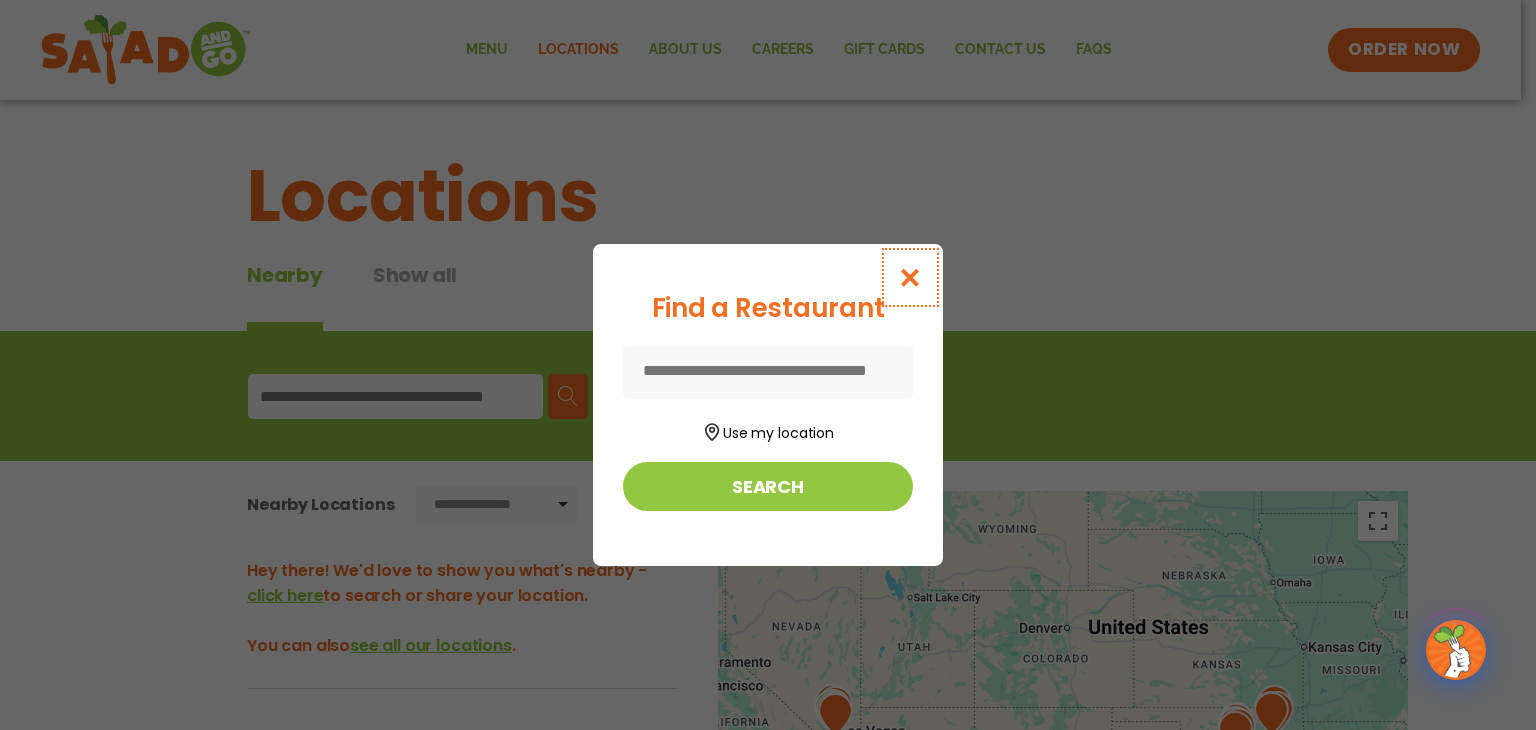 click at bounding box center (910, 277) 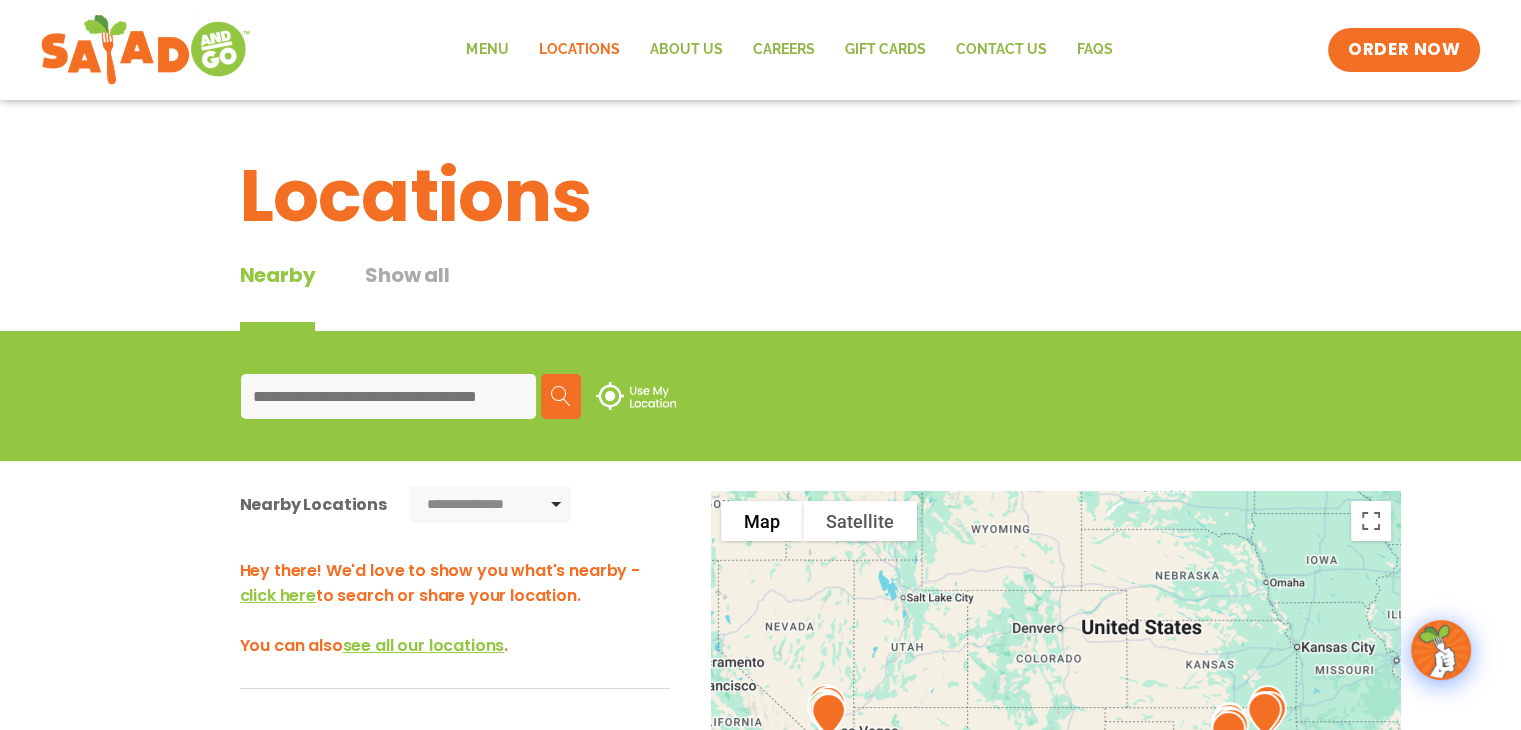 click at bounding box center (388, 396) 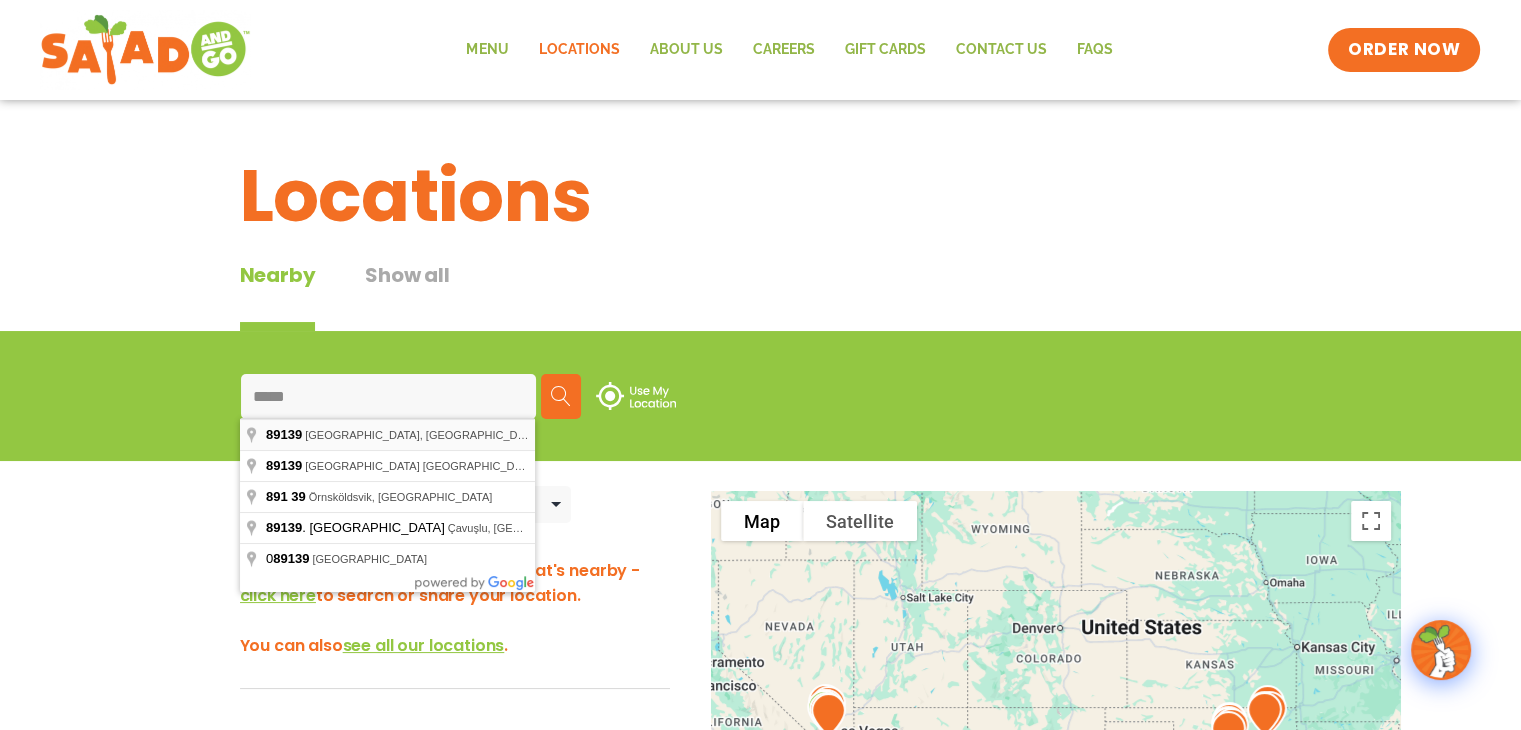type on "**********" 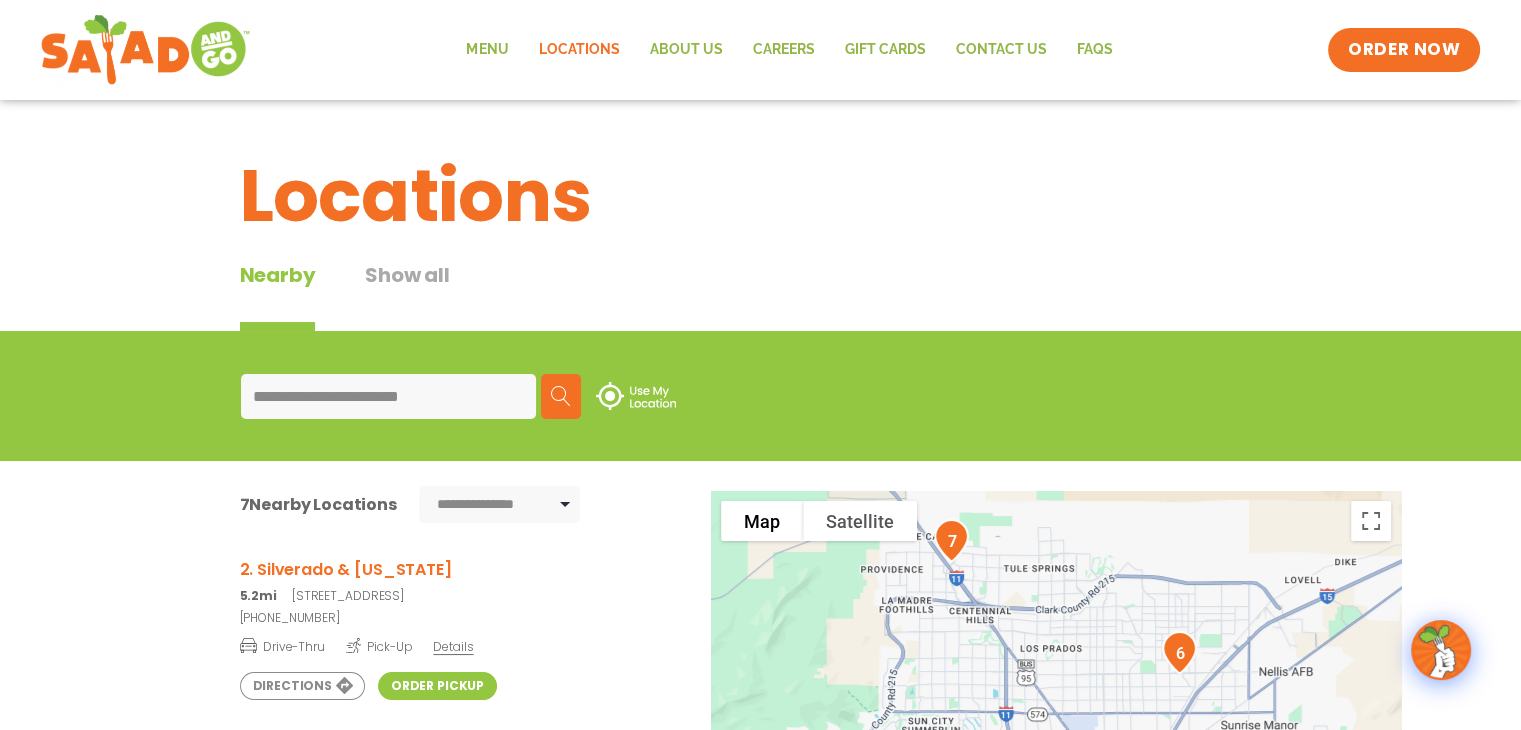 scroll, scrollTop: 0, scrollLeft: 0, axis: both 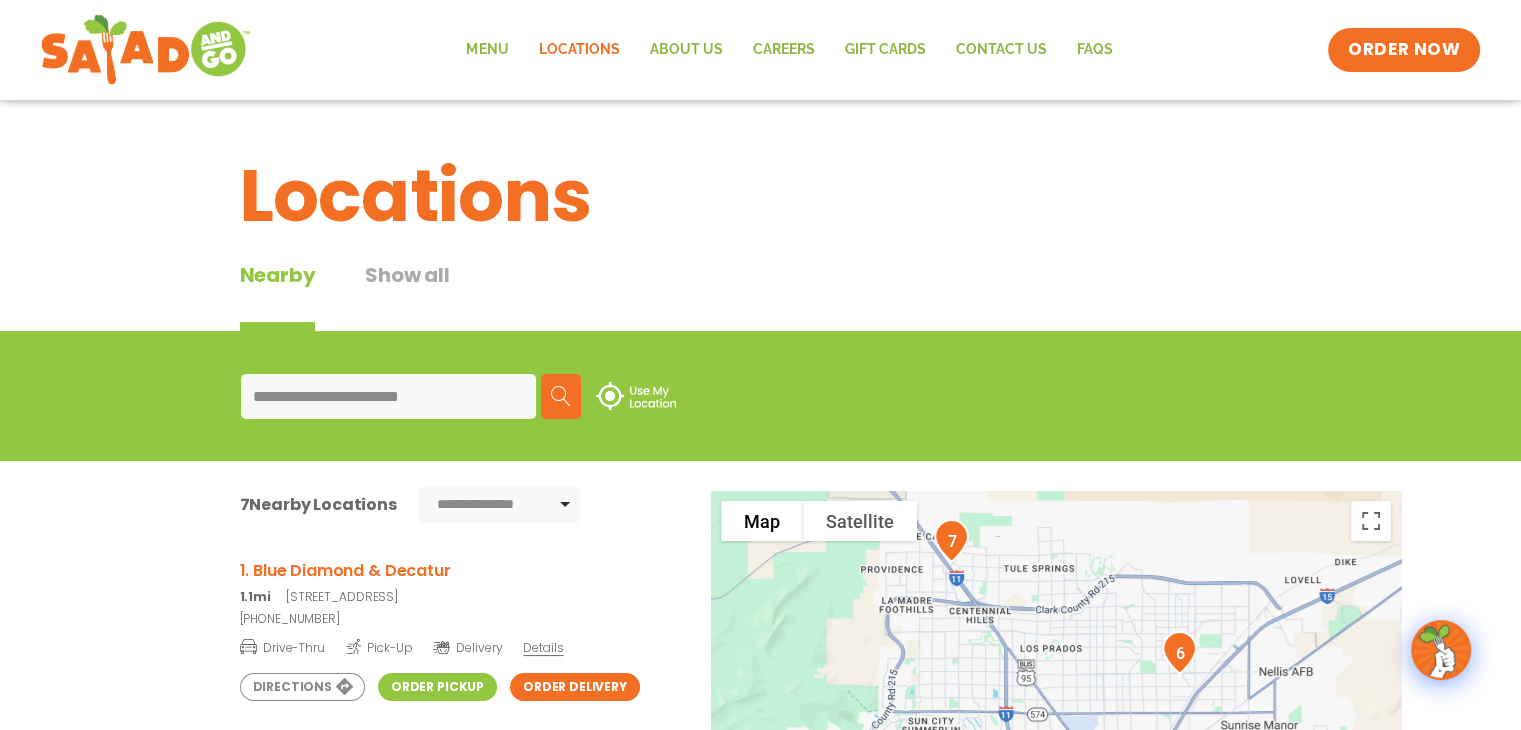 click on "Order Pickup" at bounding box center [437, 687] 